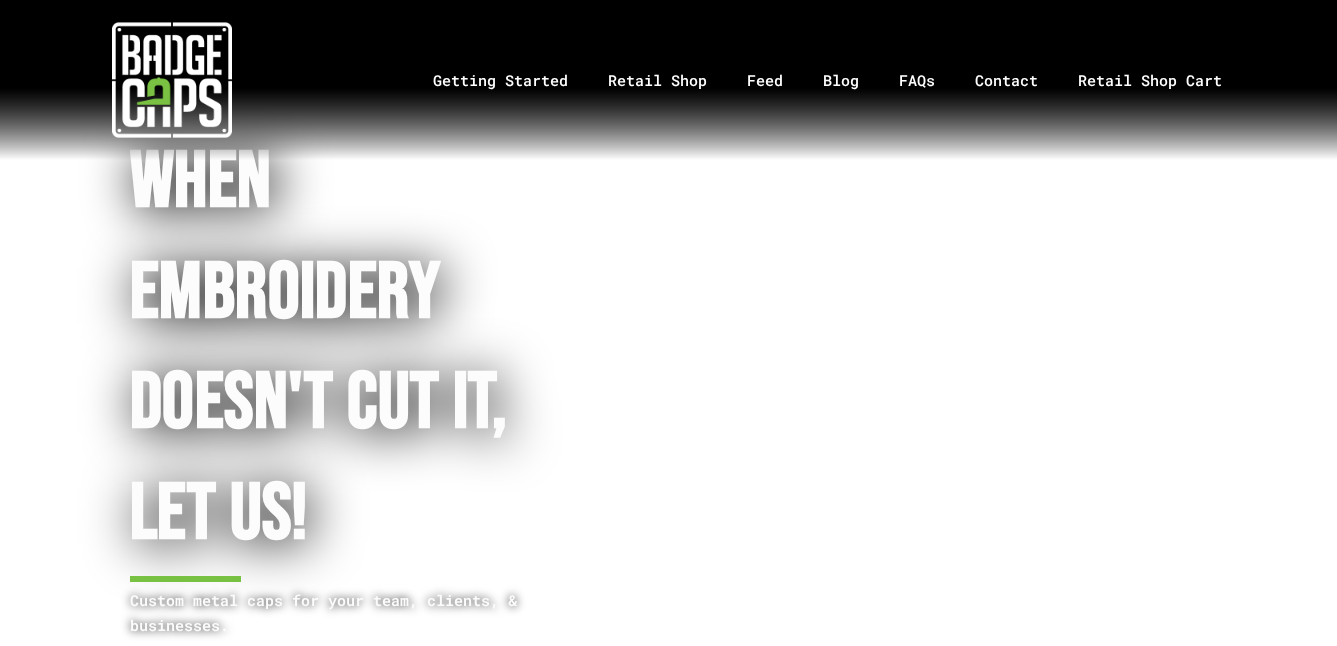 scroll, scrollTop: 0, scrollLeft: 0, axis: both 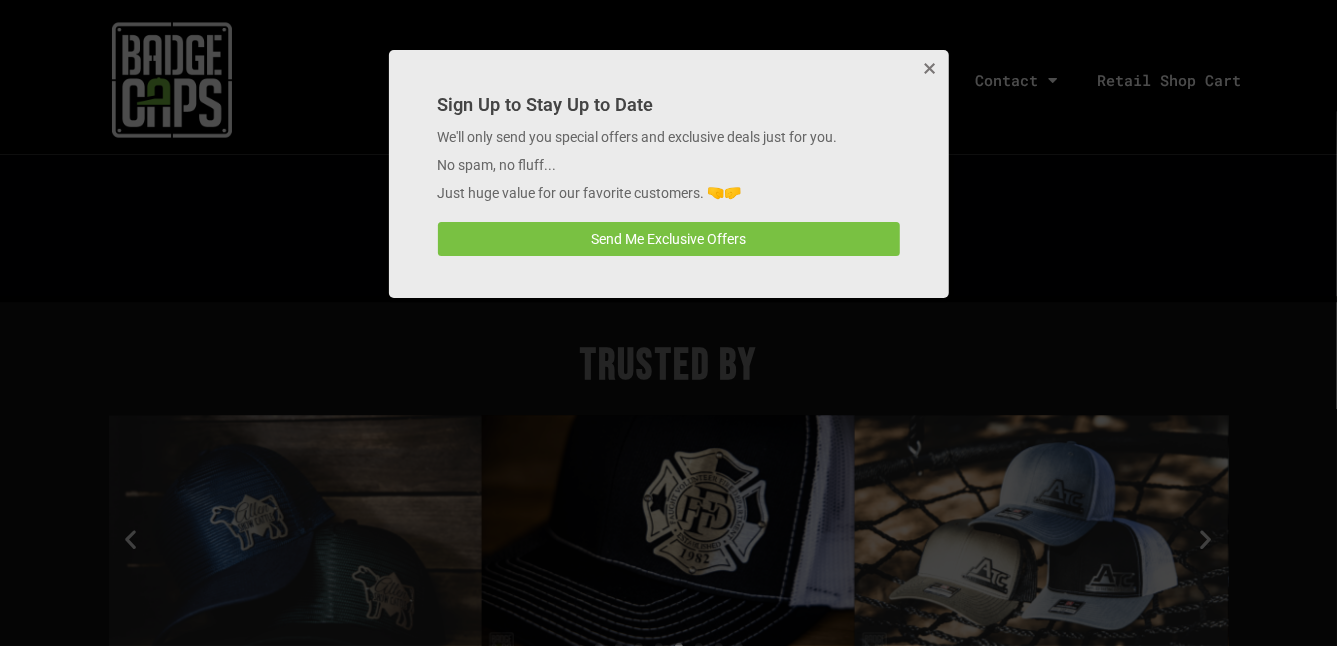 click at bounding box center (929, 70) 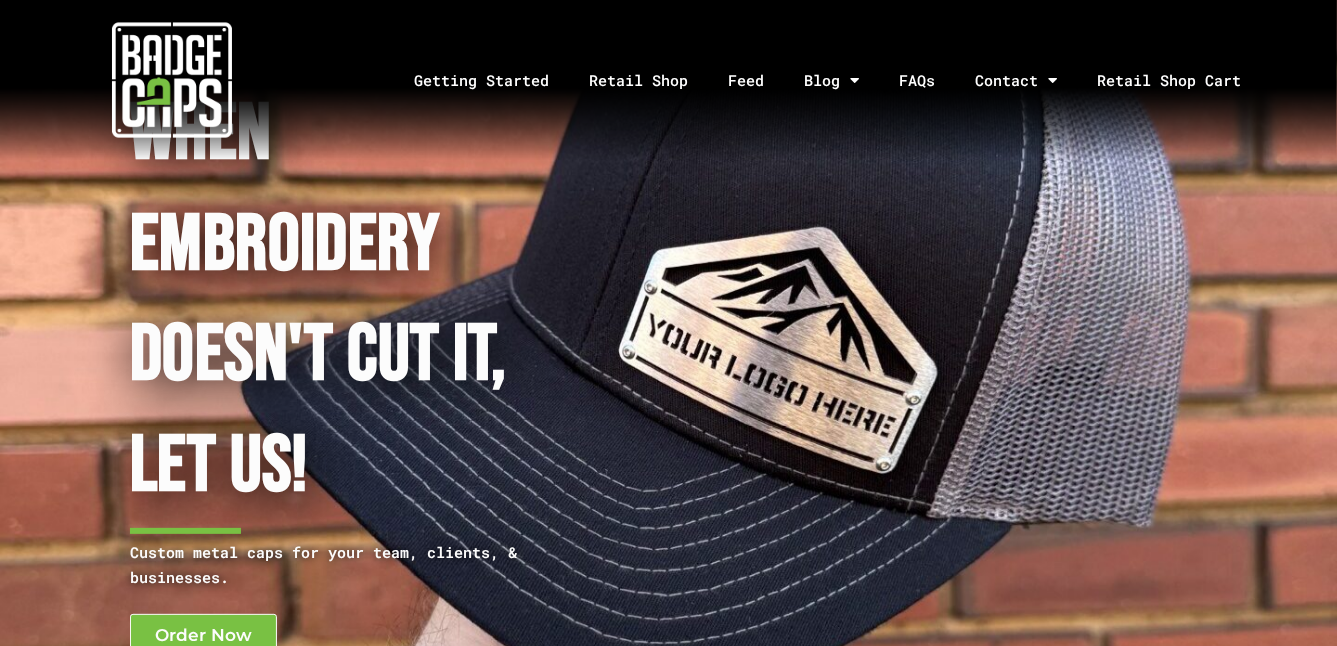 scroll, scrollTop: 0, scrollLeft: 0, axis: both 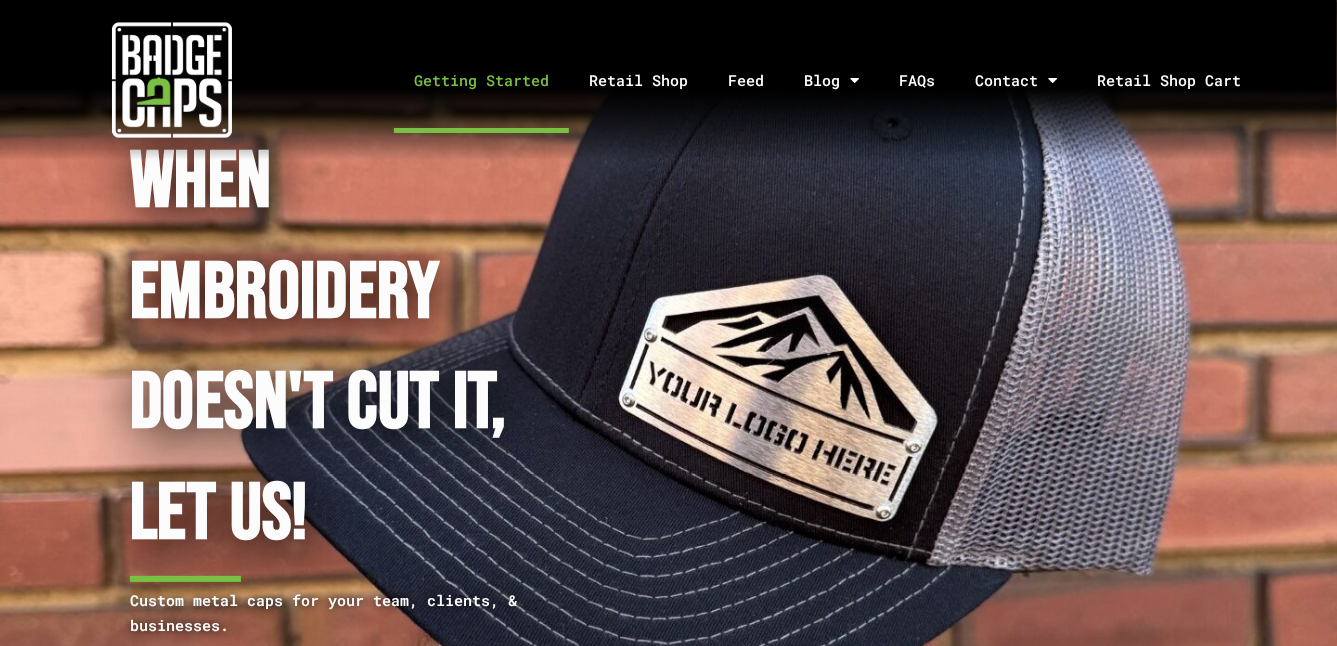 click on "Getting Started" 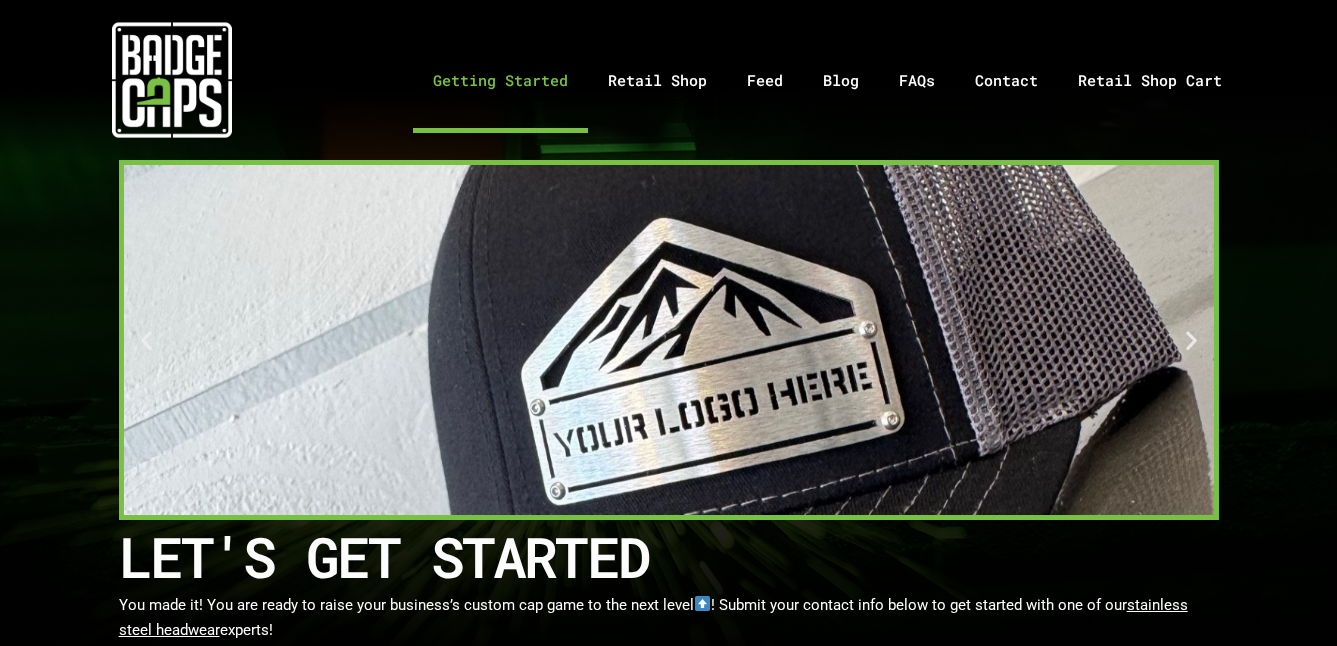 scroll, scrollTop: 0, scrollLeft: 0, axis: both 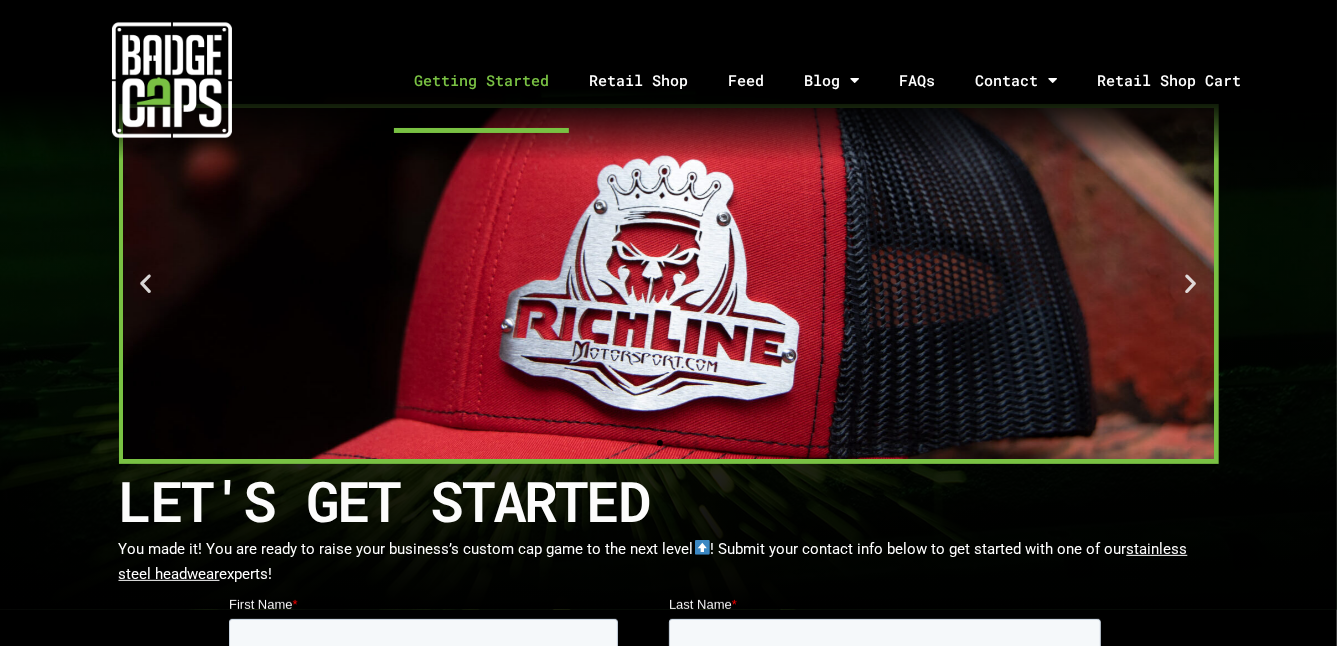 click at bounding box center [669, 284] 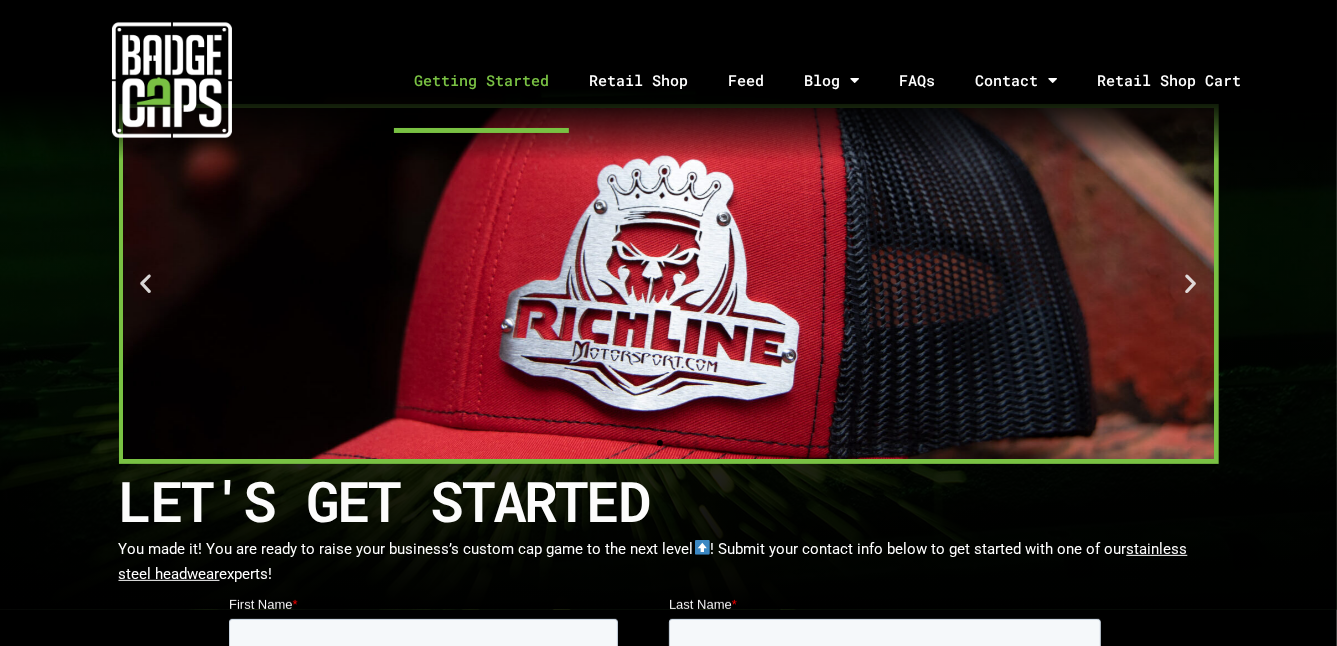 click at bounding box center (1191, 284) 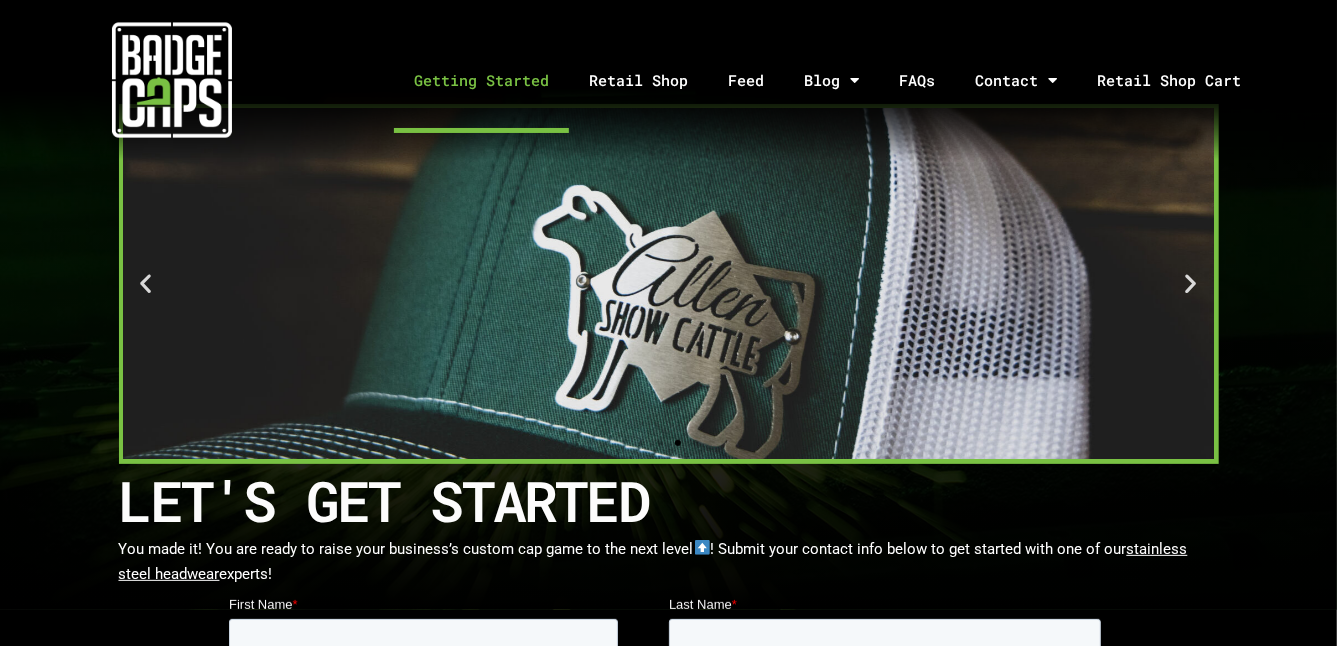 click at bounding box center (1191, 284) 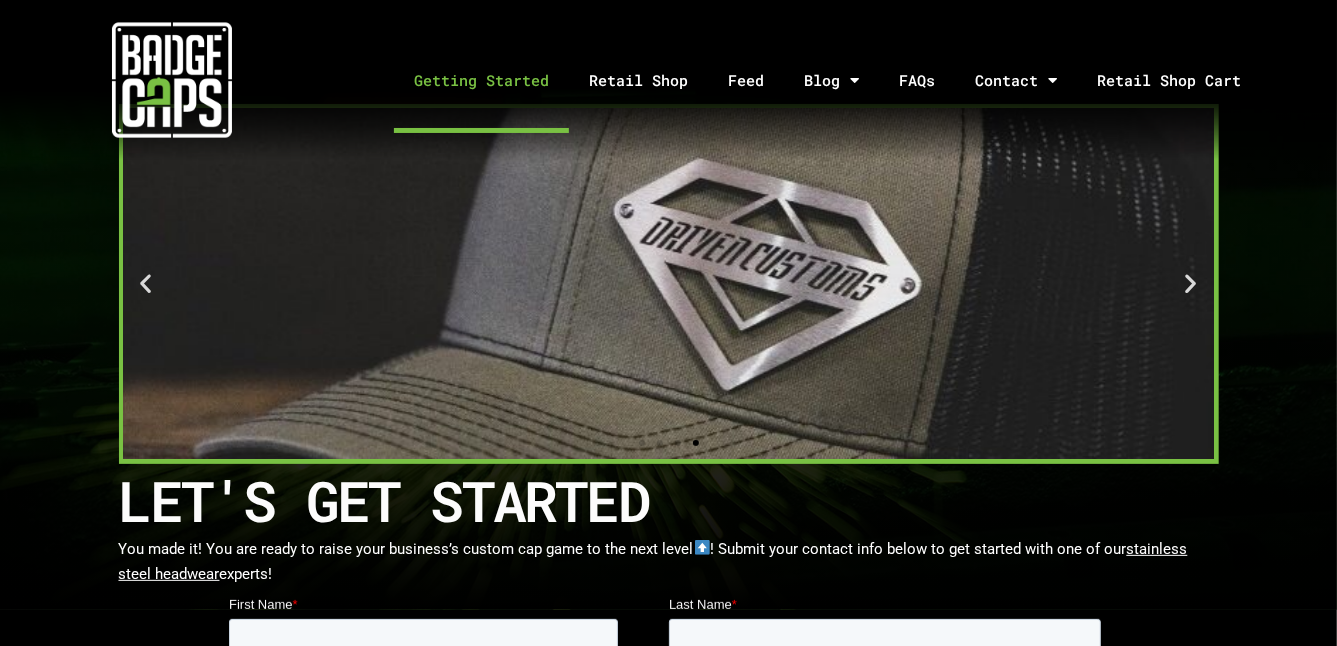 click at bounding box center [1191, 284] 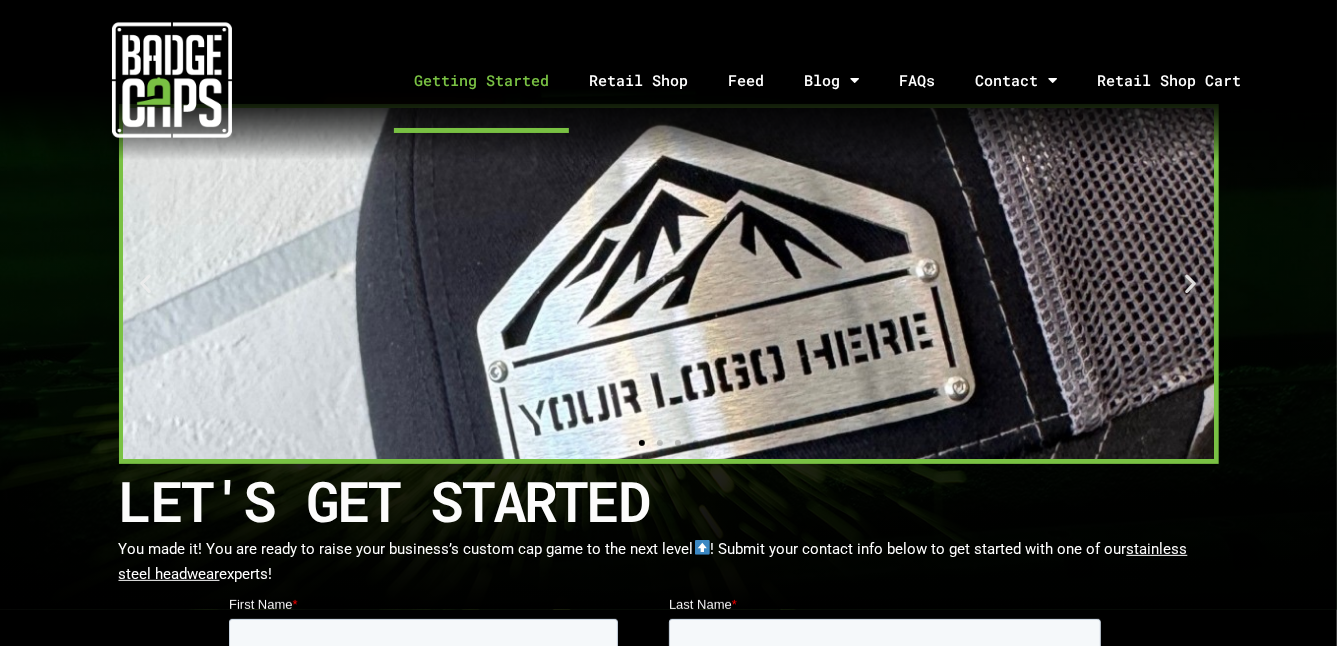 click at bounding box center (1191, 284) 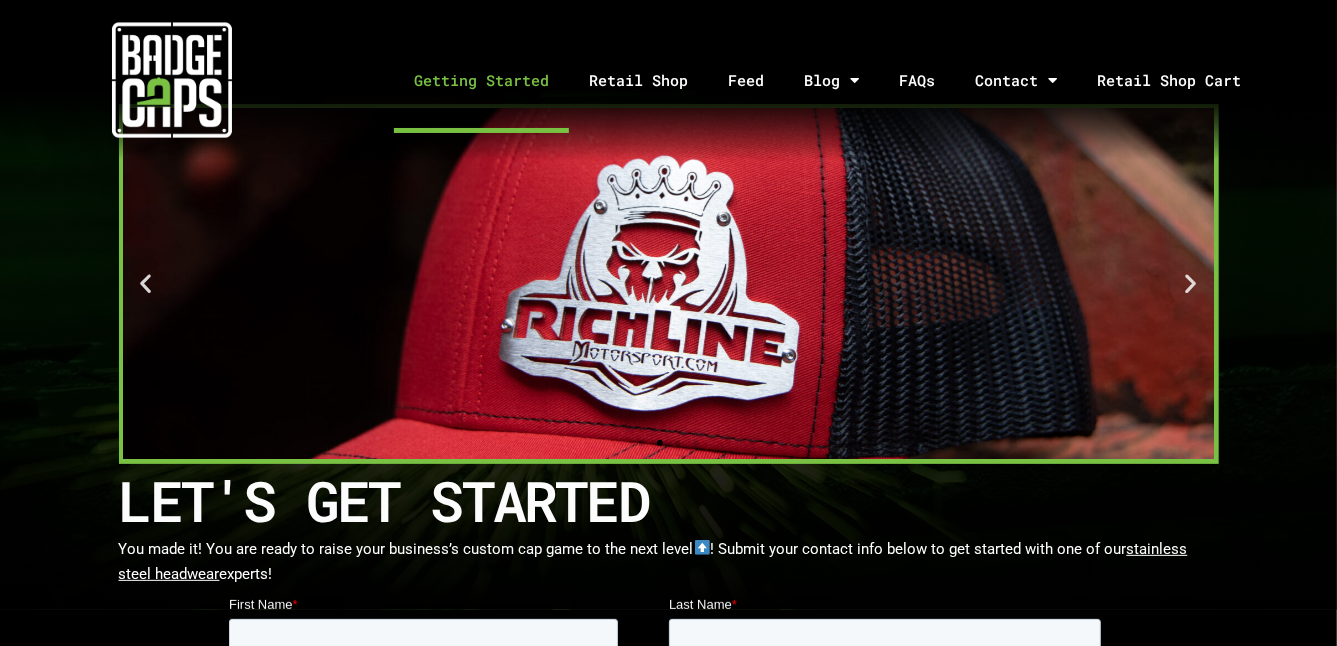 click at bounding box center (1191, 284) 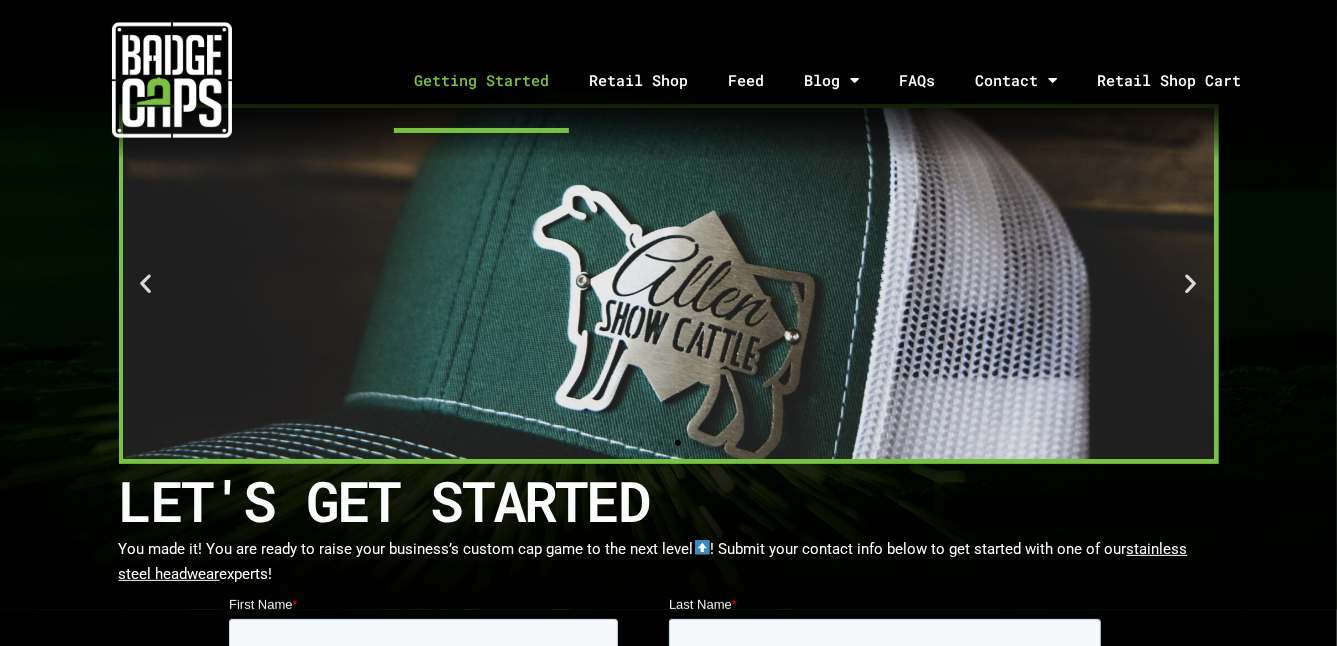 click at bounding box center (1191, 284) 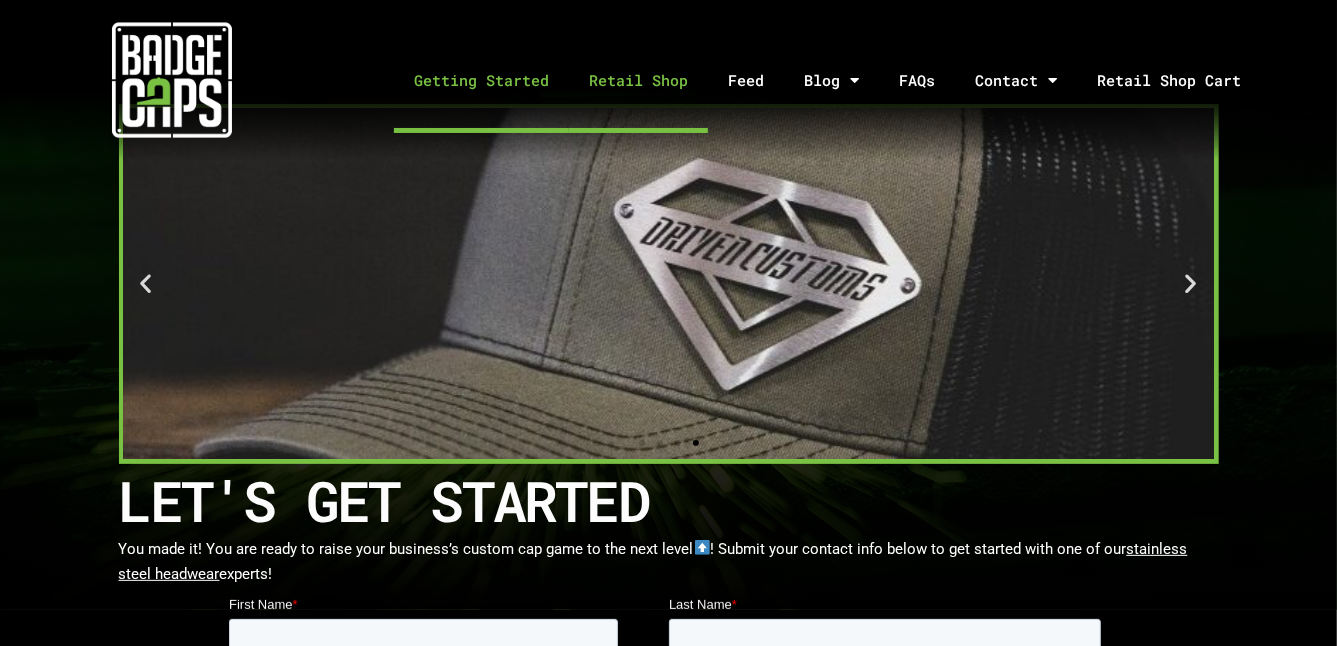 click on "Retail Shop" 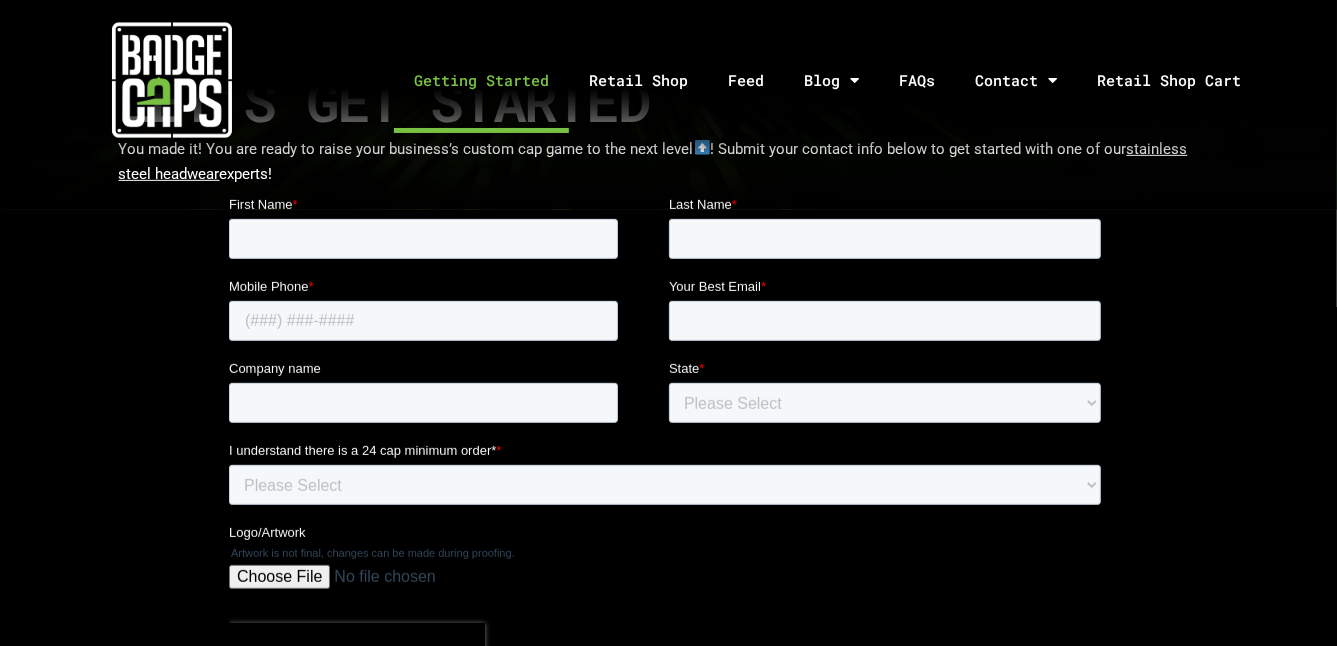 scroll, scrollTop: 0, scrollLeft: 0, axis: both 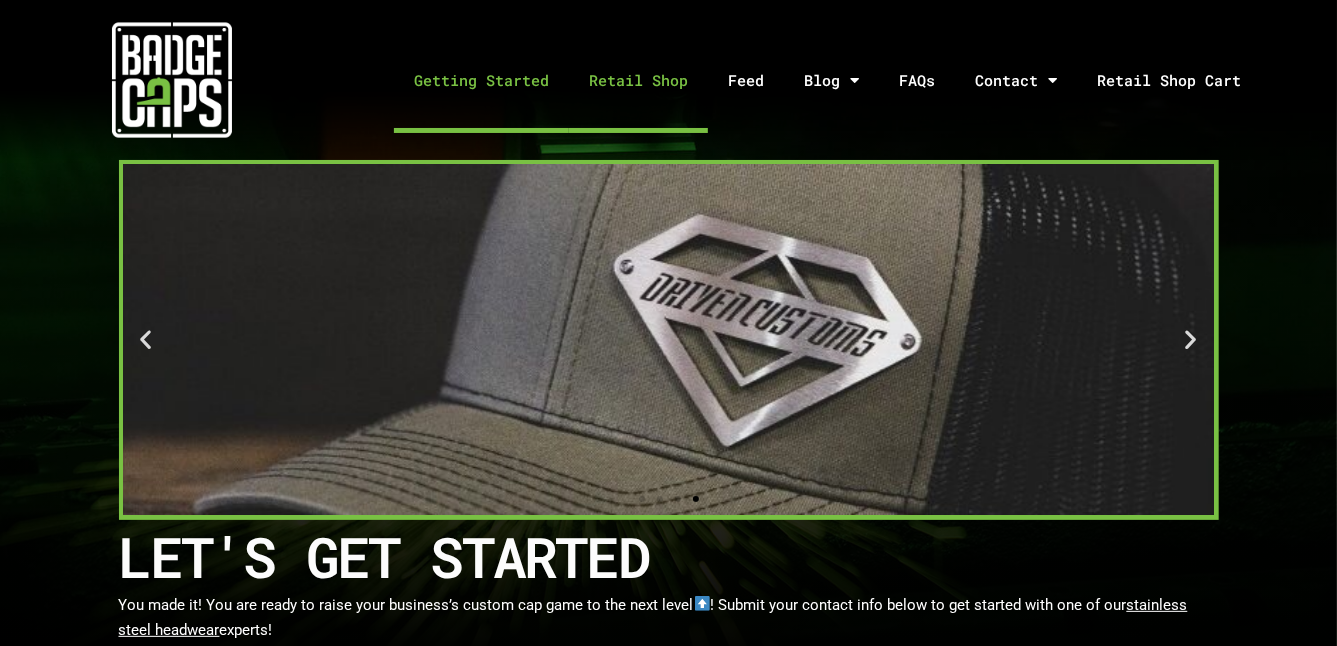 click on "Retail Shop" 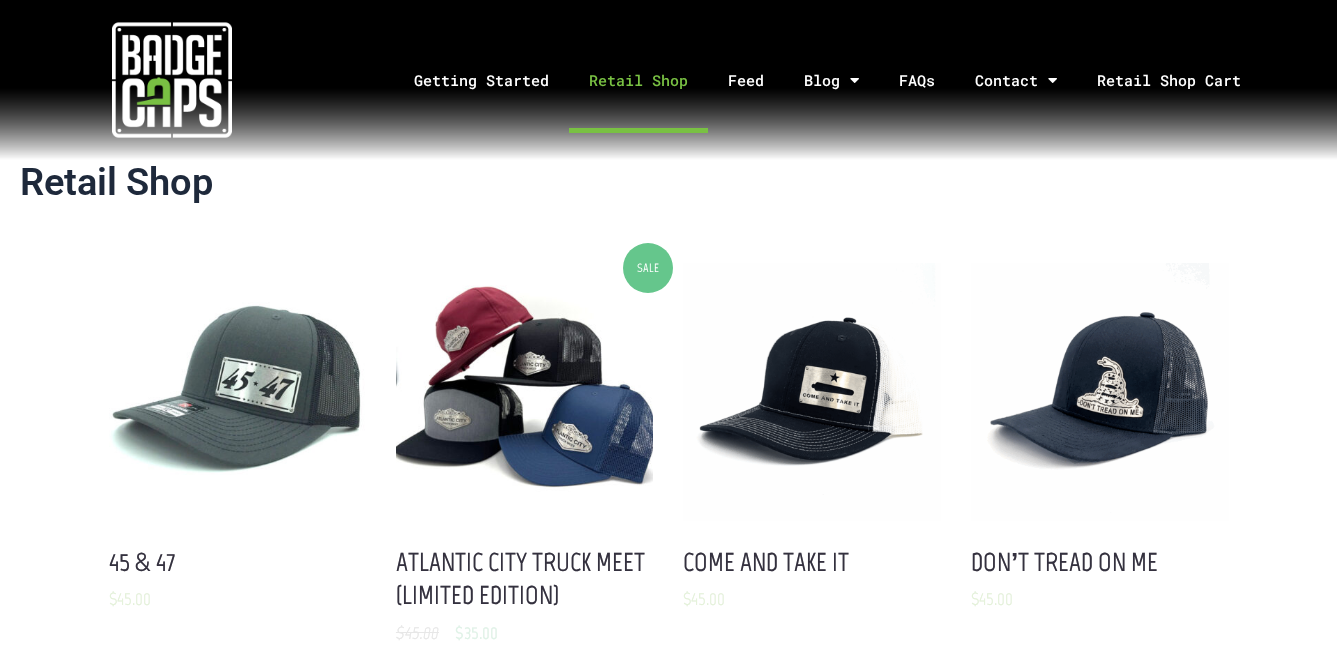 scroll, scrollTop: 0, scrollLeft: 0, axis: both 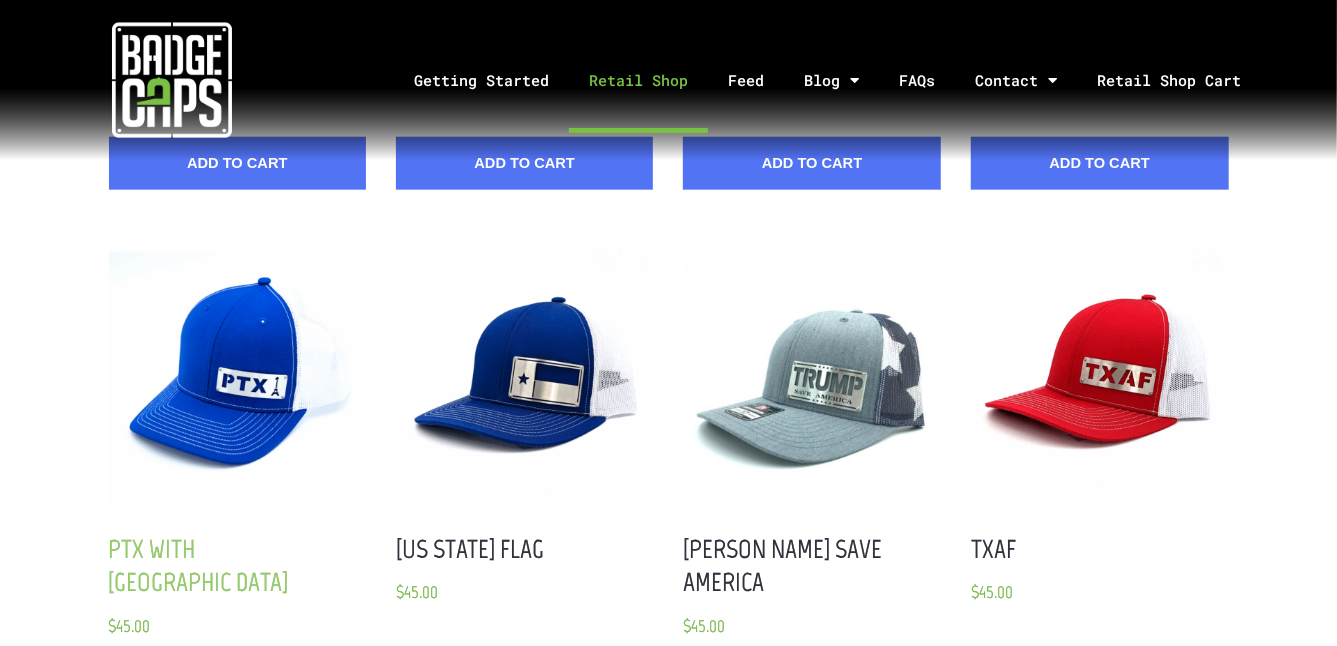click on "PTX with [GEOGRAPHIC_DATA]" at bounding box center [199, 566] 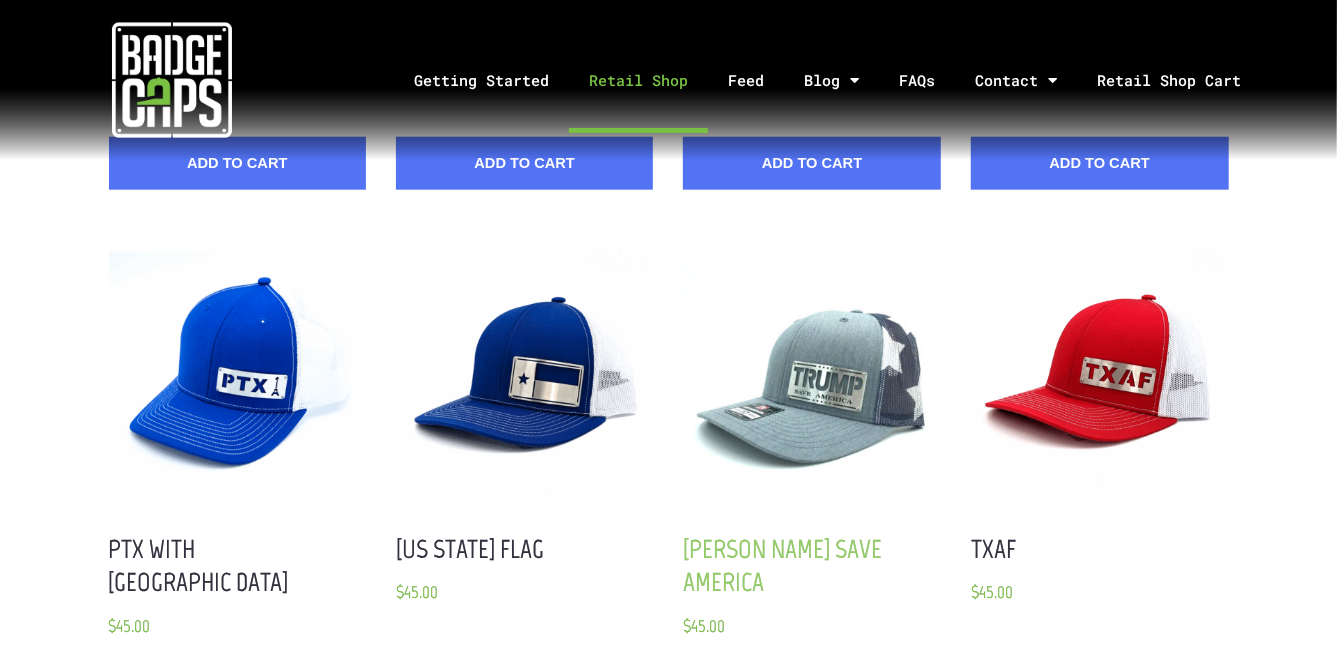click on "Trump Save America" at bounding box center (782, 566) 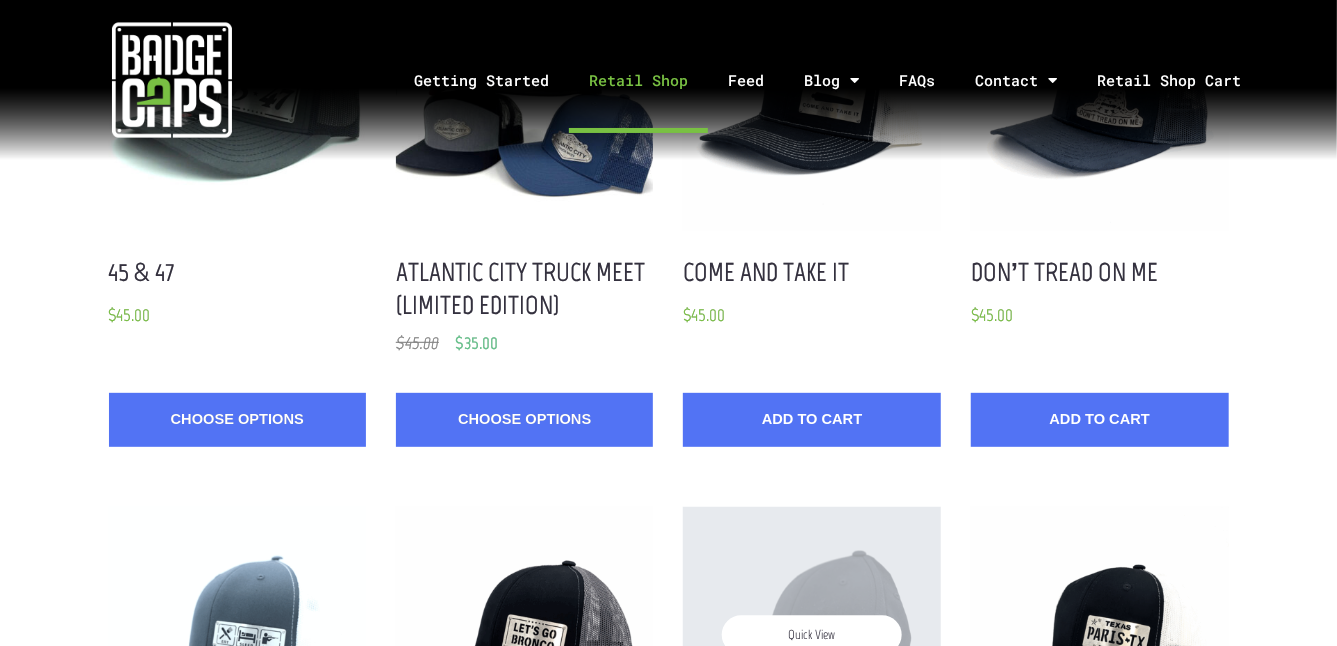 scroll, scrollTop: 200, scrollLeft: 0, axis: vertical 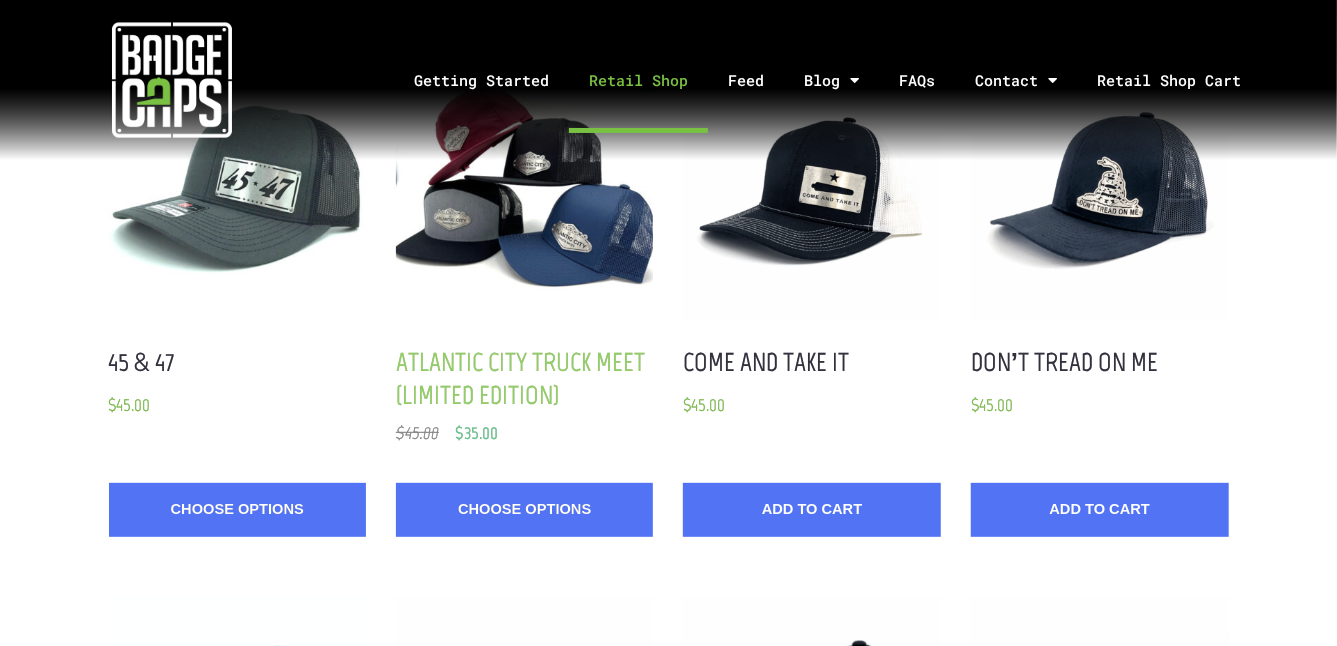 click on "Atlantic City Truck Meet (Limited Edition)" at bounding box center [520, 379] 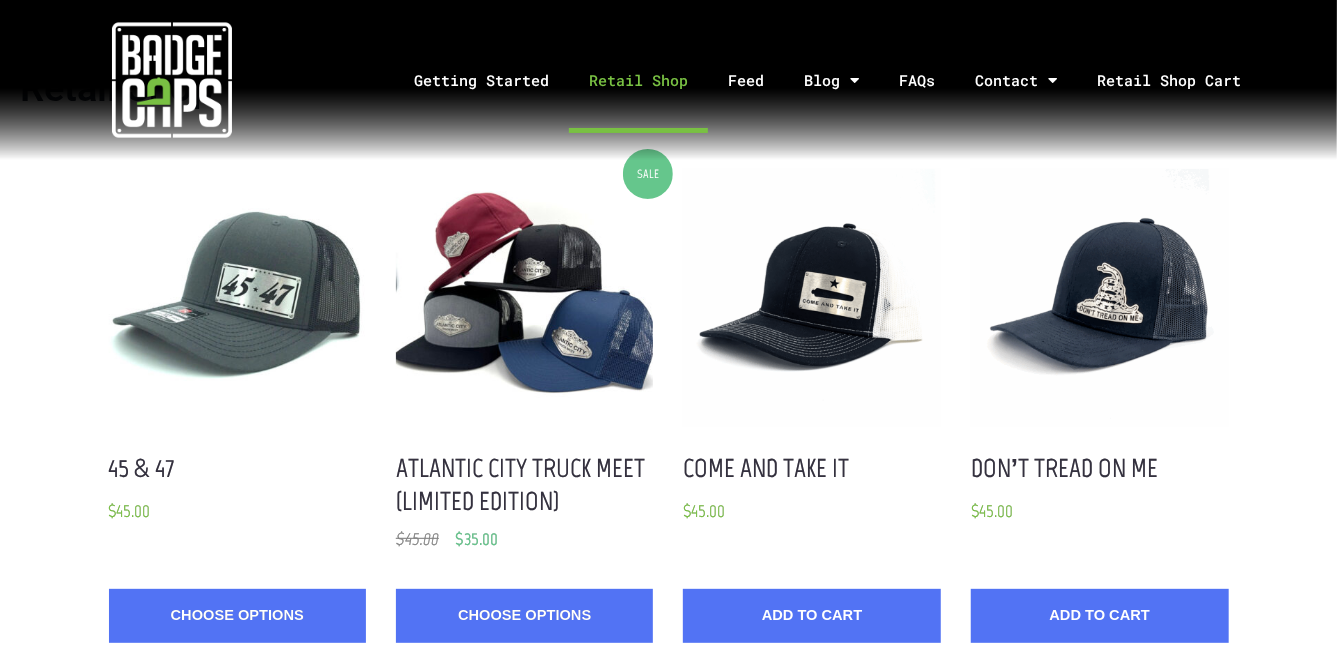 scroll, scrollTop: 0, scrollLeft: 0, axis: both 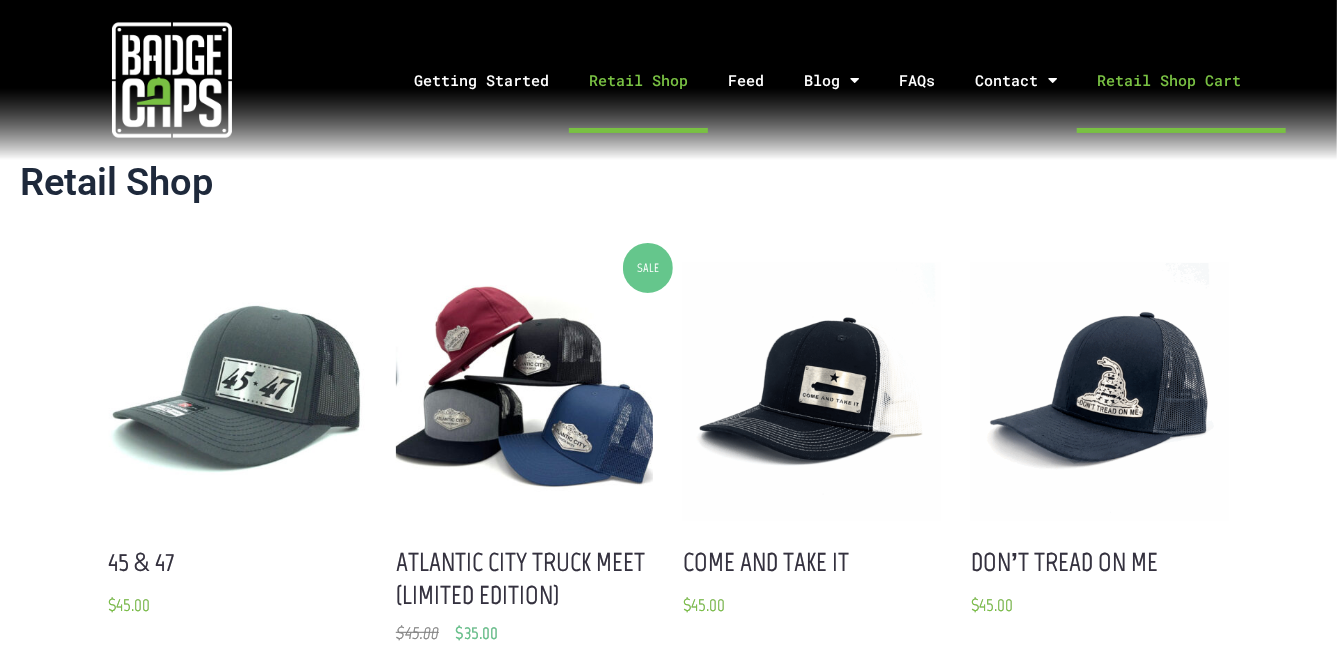 click on "Retail Shop Cart" 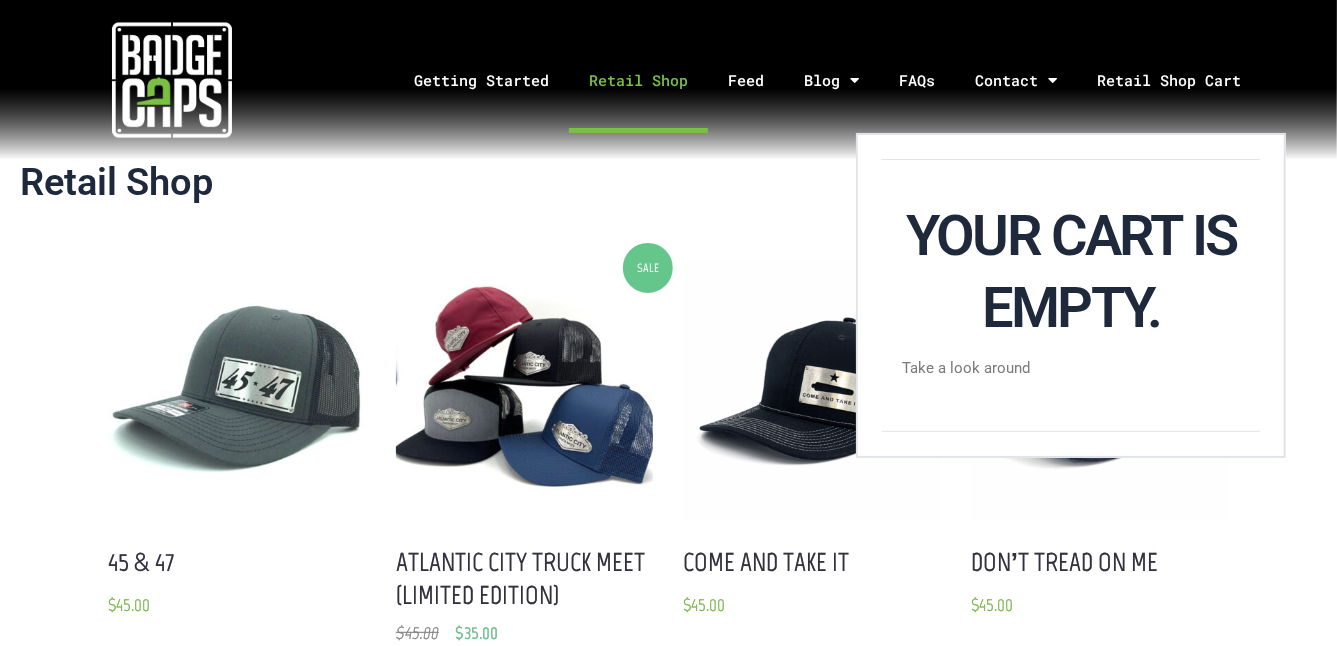 click on "Quick View
45 & 47
$45.00
MSRP:
$45.00
Choose Options
SALE
Quick View
Atlantic City Truck Meet (Limited Edition)
$45.00
$35.00
MSRP:
$45.00
$35.00
Choose Options
Quick View
Come and Take It
$45.00
MSRP:
$45.00
Add to Cart
Quick View
Don’t Tread on Me
$45.00
MSRP:
$45.00
Add to Cart
Quick View
Eat Sleep Hunt
$45.00
MSRP:
$45.00" at bounding box center [669, 1343] 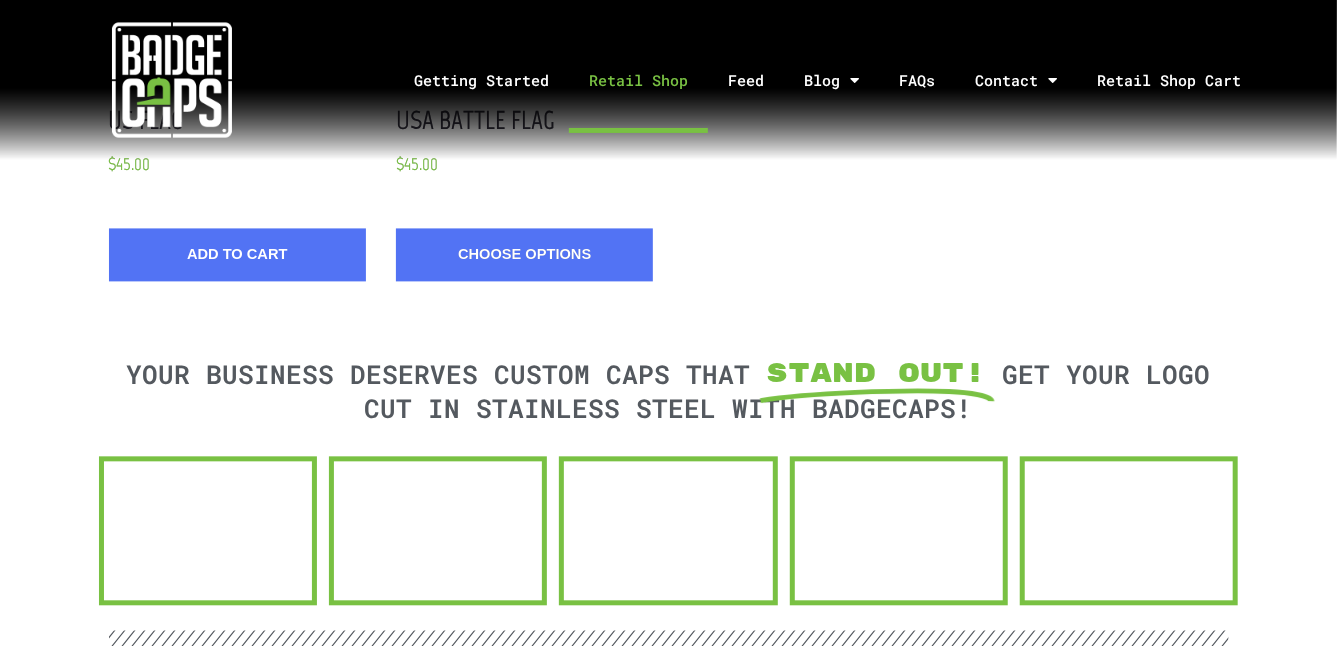 scroll, scrollTop: 2099, scrollLeft: 0, axis: vertical 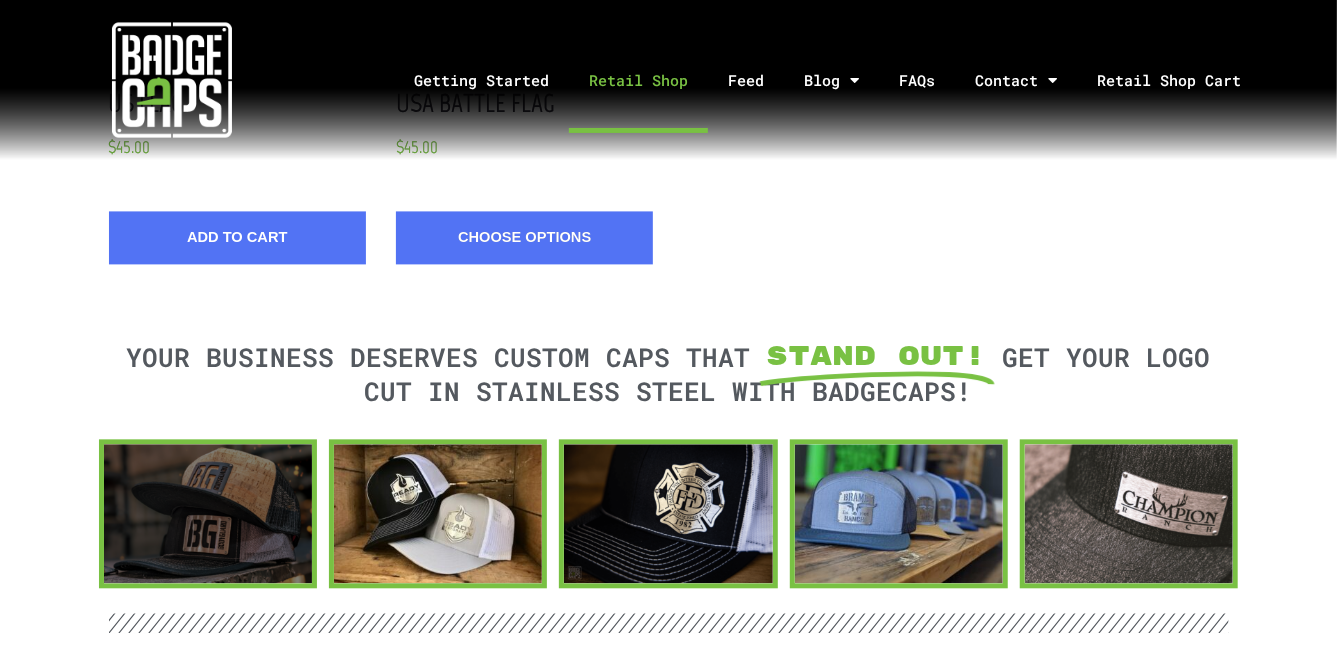 click at bounding box center [208, 513] 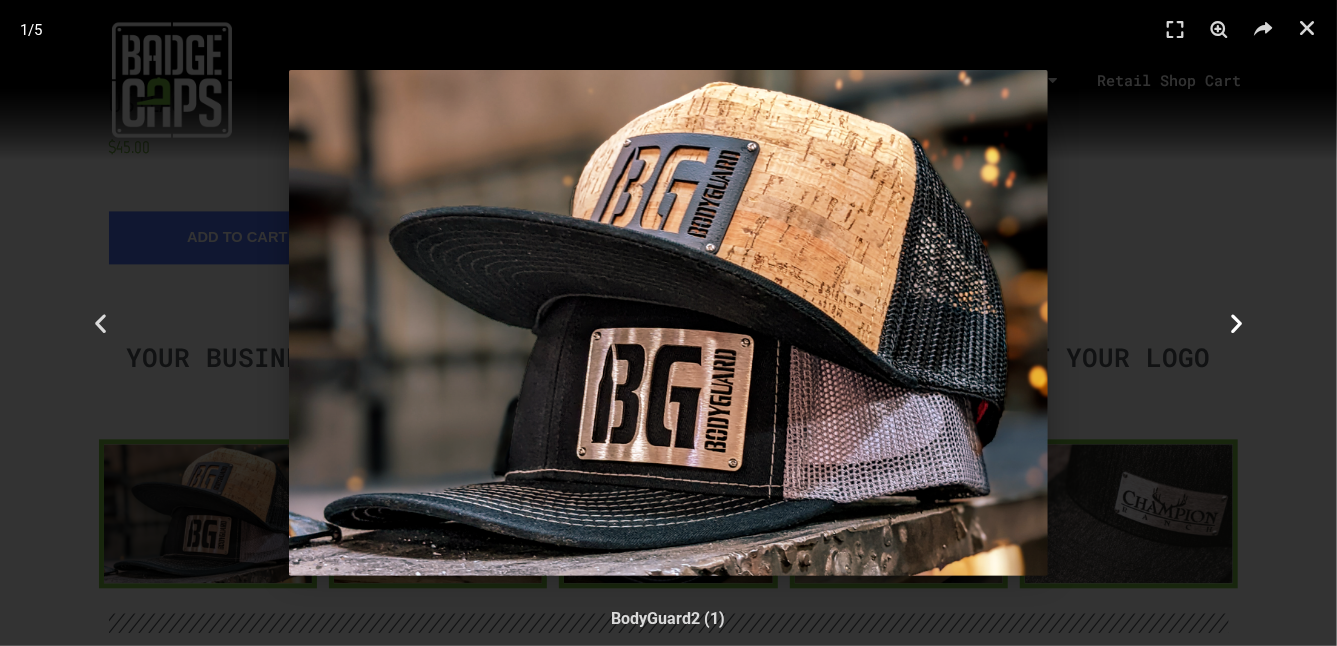 click at bounding box center (1236, 323) 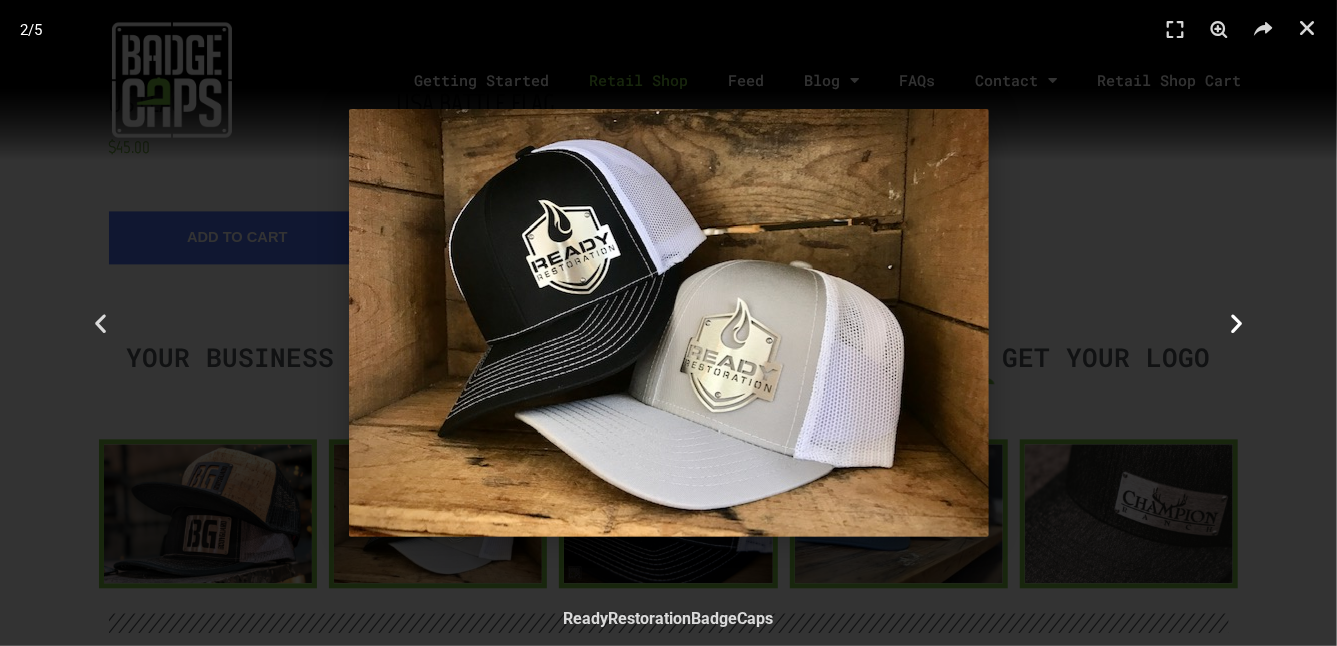 click at bounding box center (1236, 323) 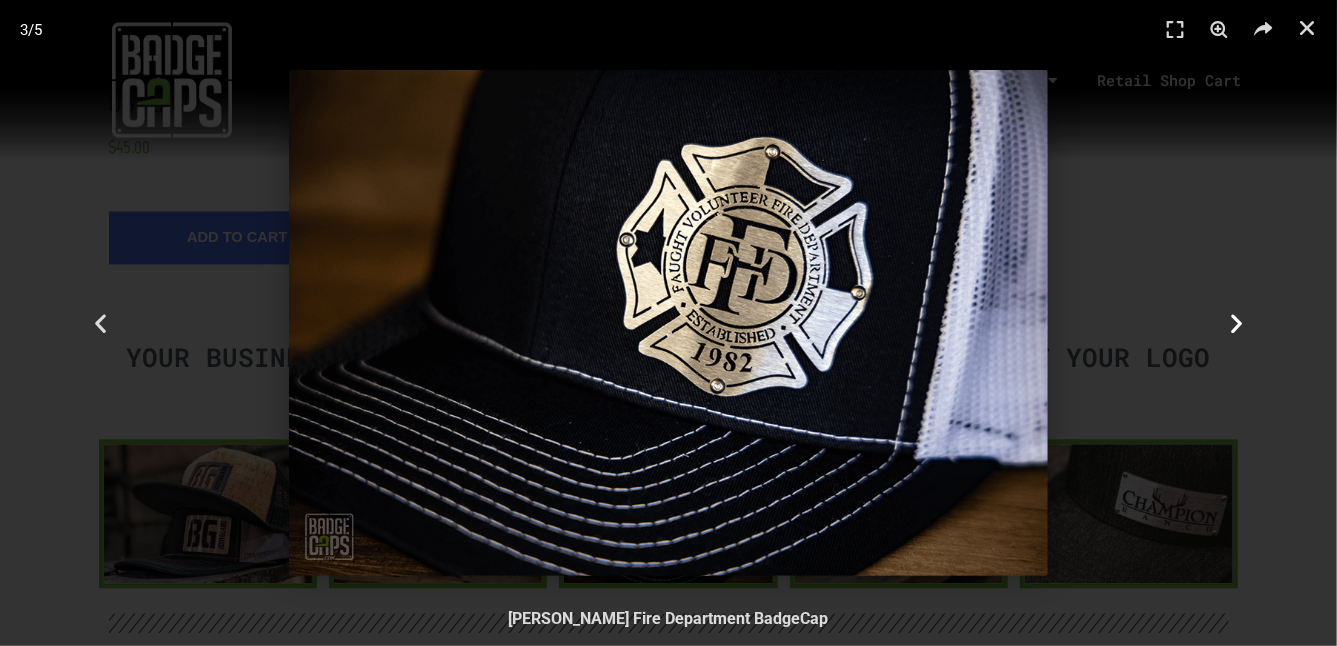click at bounding box center (1236, 323) 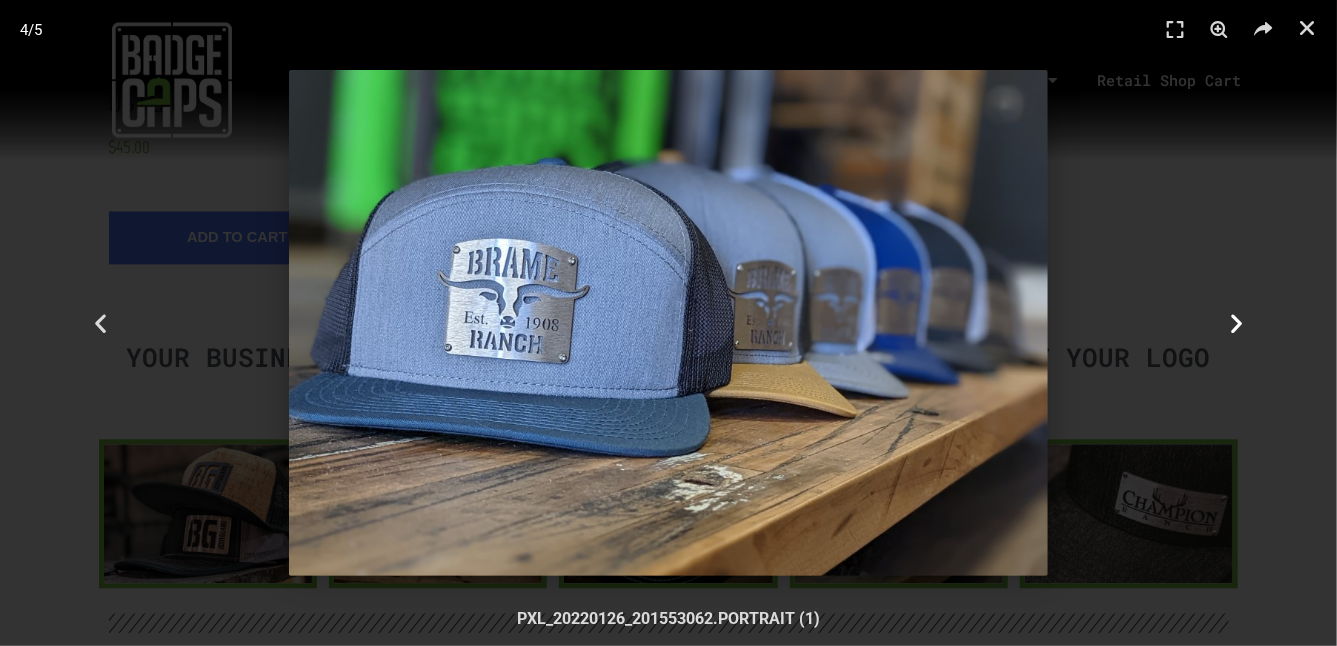 click at bounding box center (1236, 323) 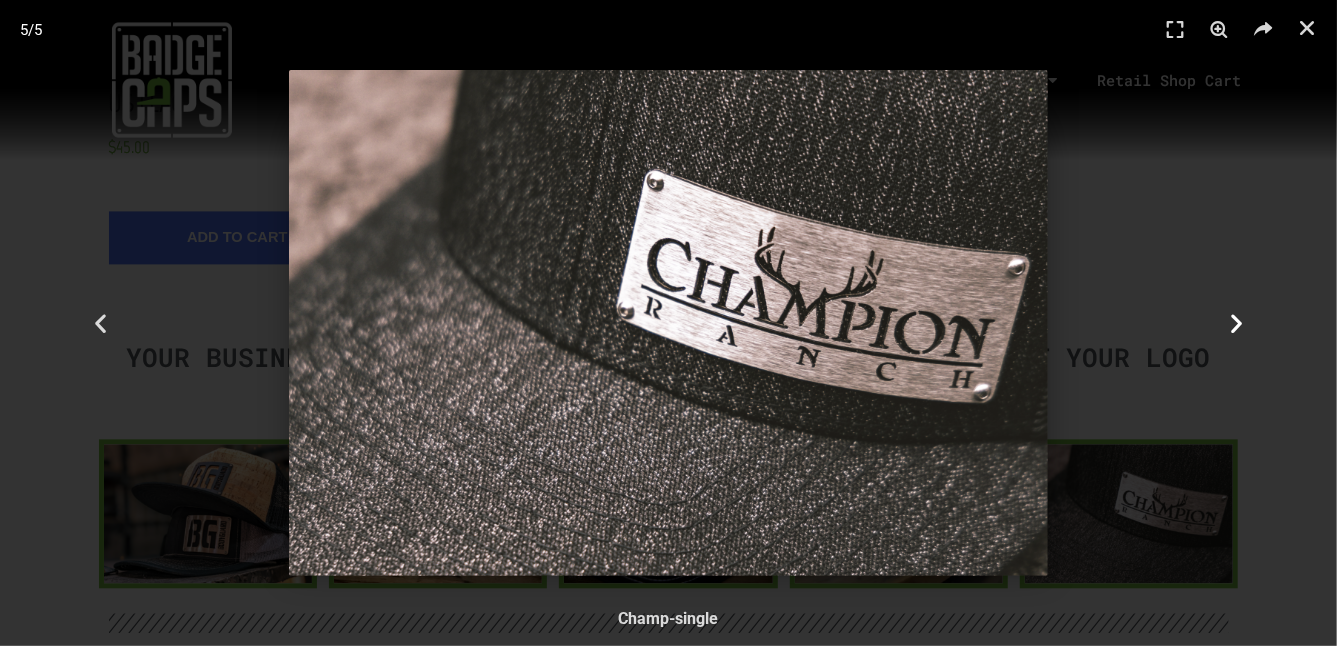 click at bounding box center (1236, 323) 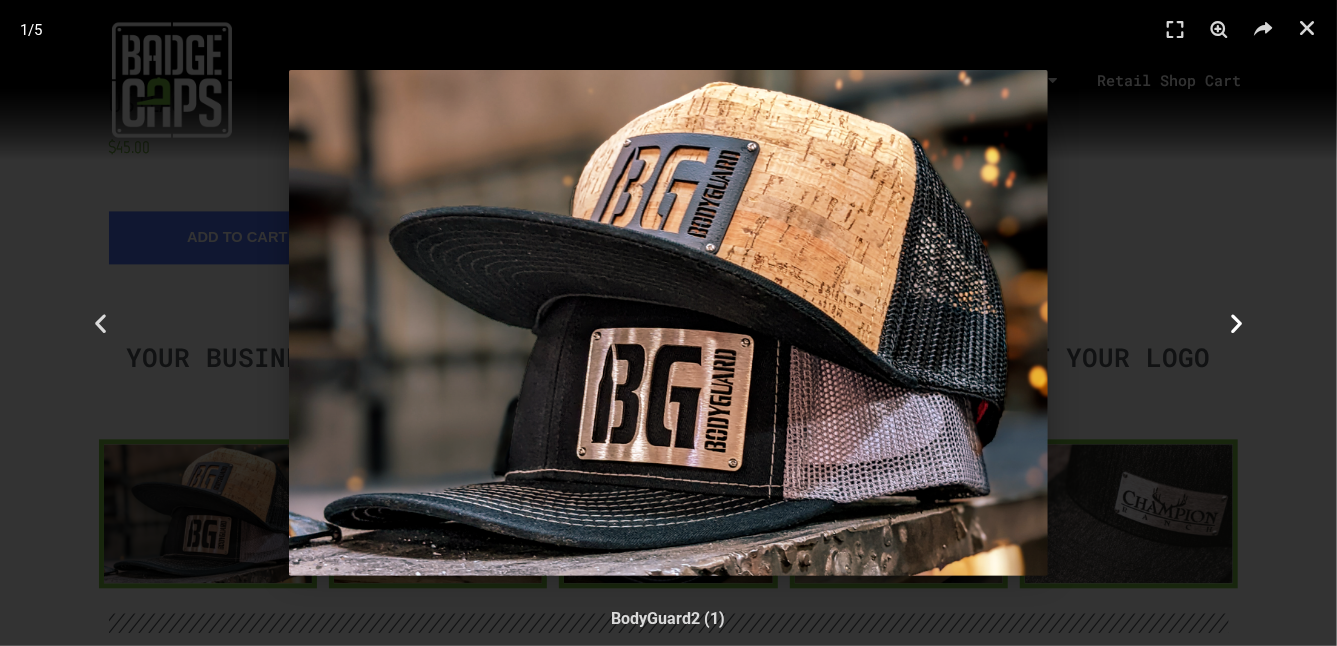 click at bounding box center [1236, 323] 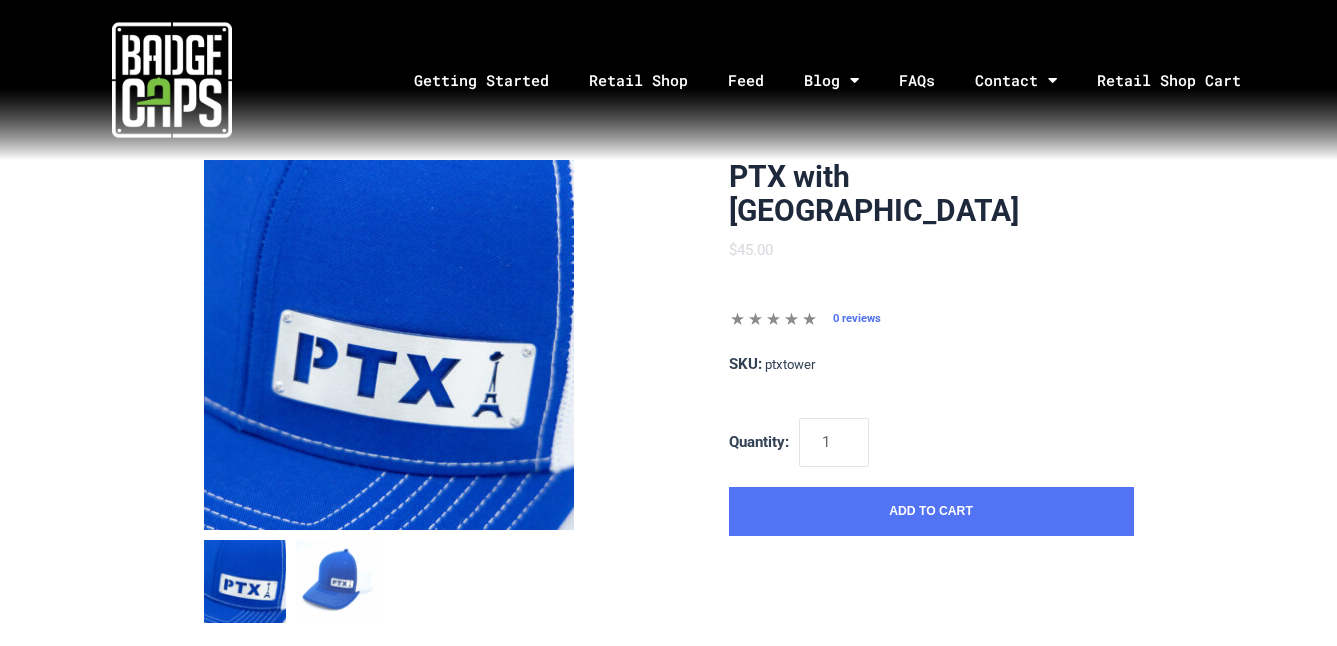scroll, scrollTop: 0, scrollLeft: 0, axis: both 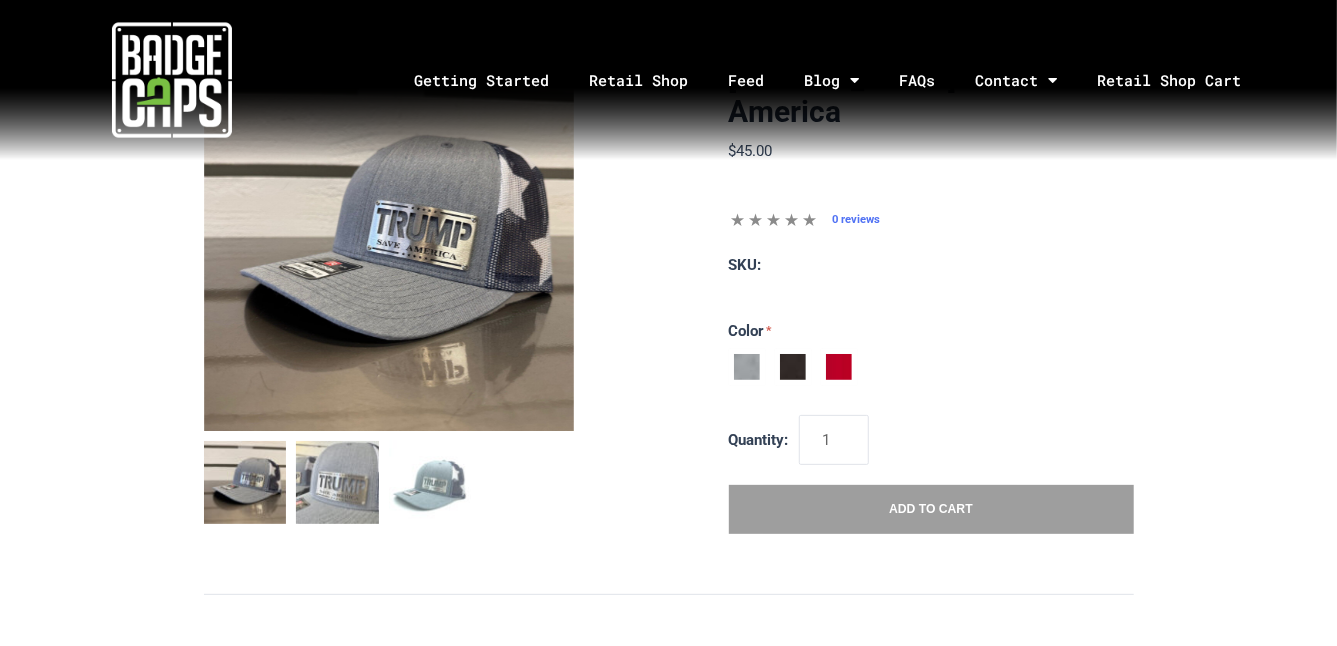 click at bounding box center [839, 367] 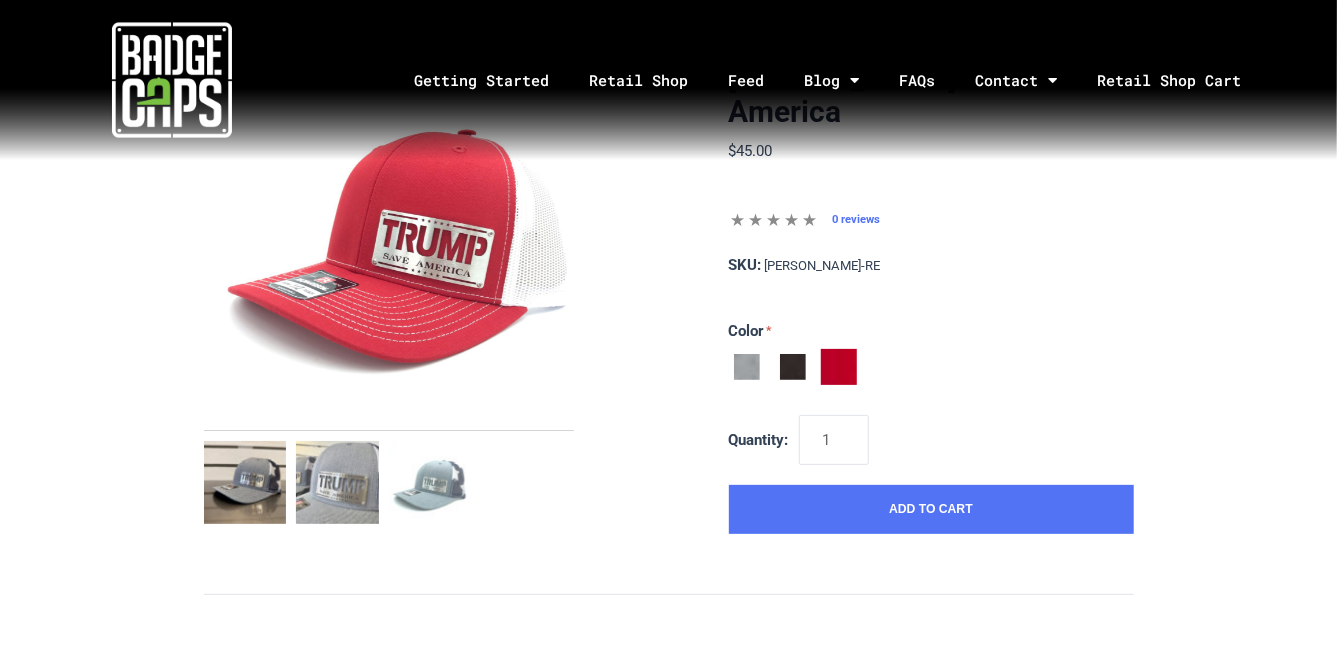 click at bounding box center [793, 367] 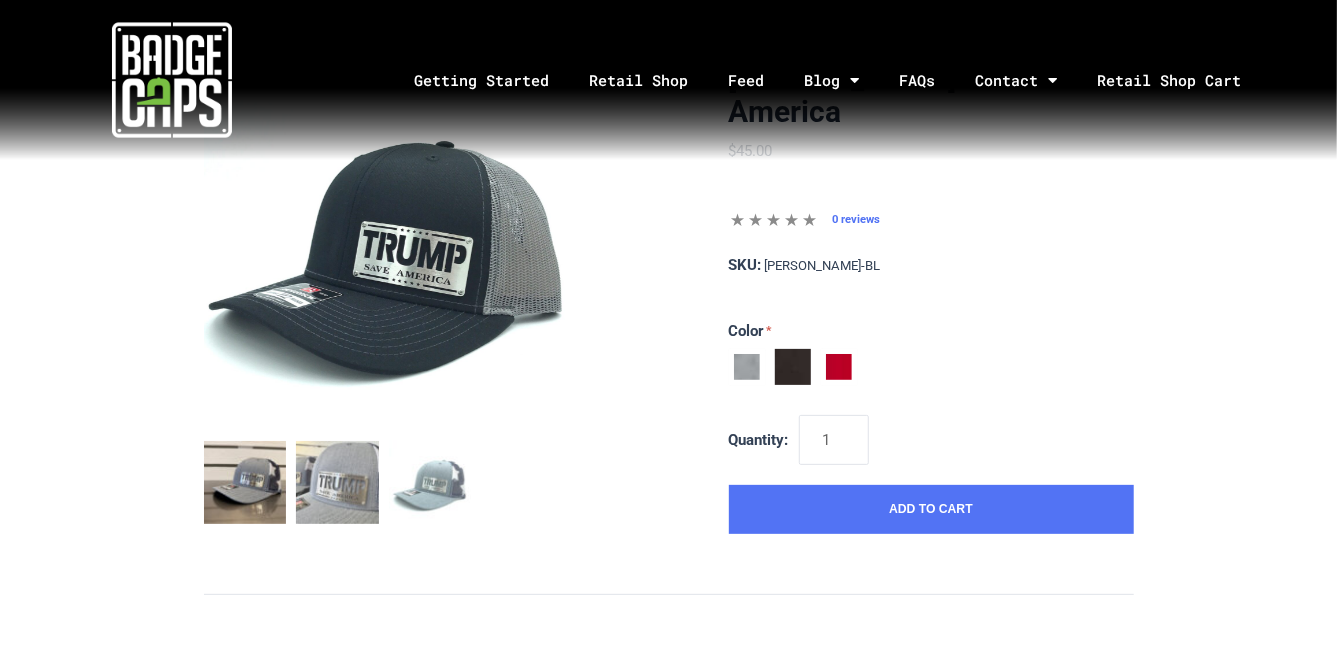 click at bounding box center (747, 367) 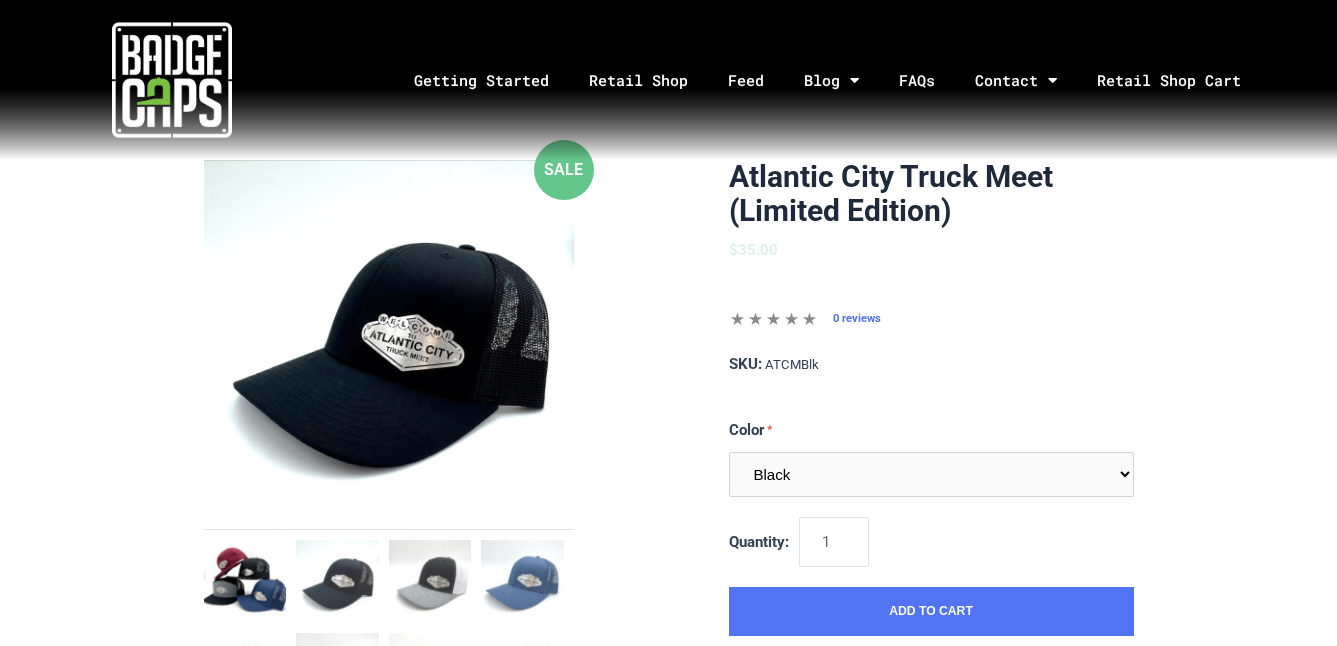 scroll, scrollTop: 0, scrollLeft: 0, axis: both 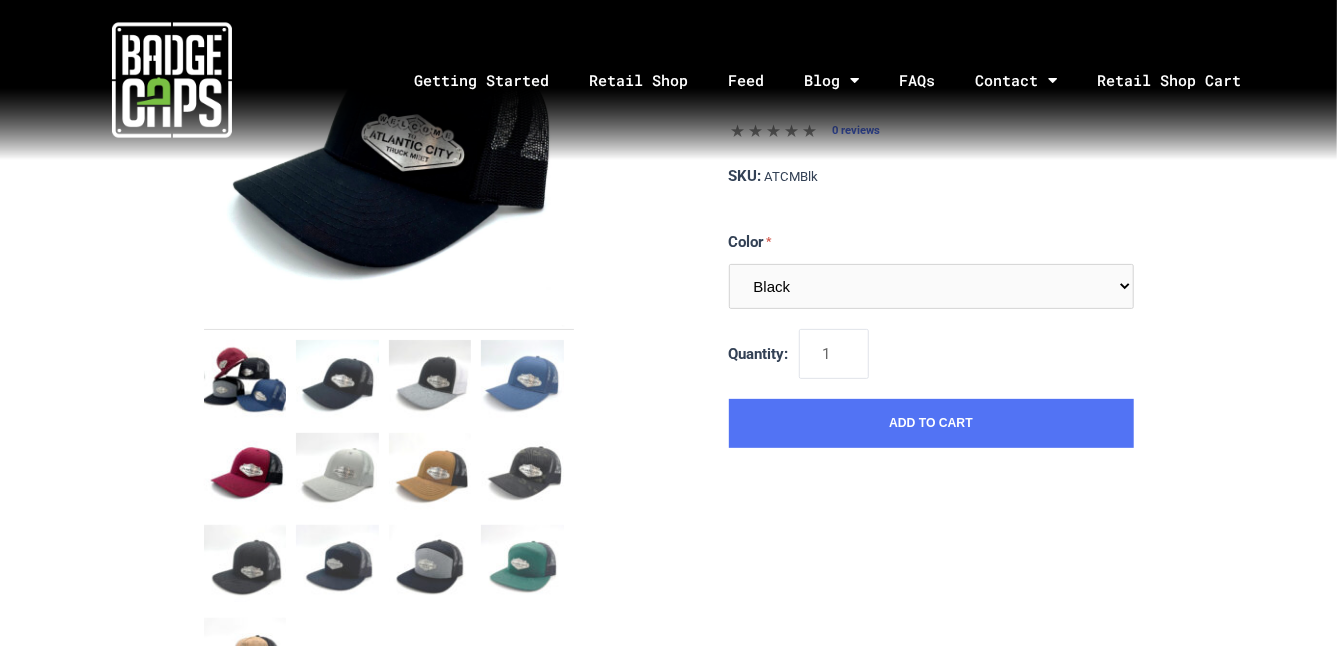 click at bounding box center (245, 474) 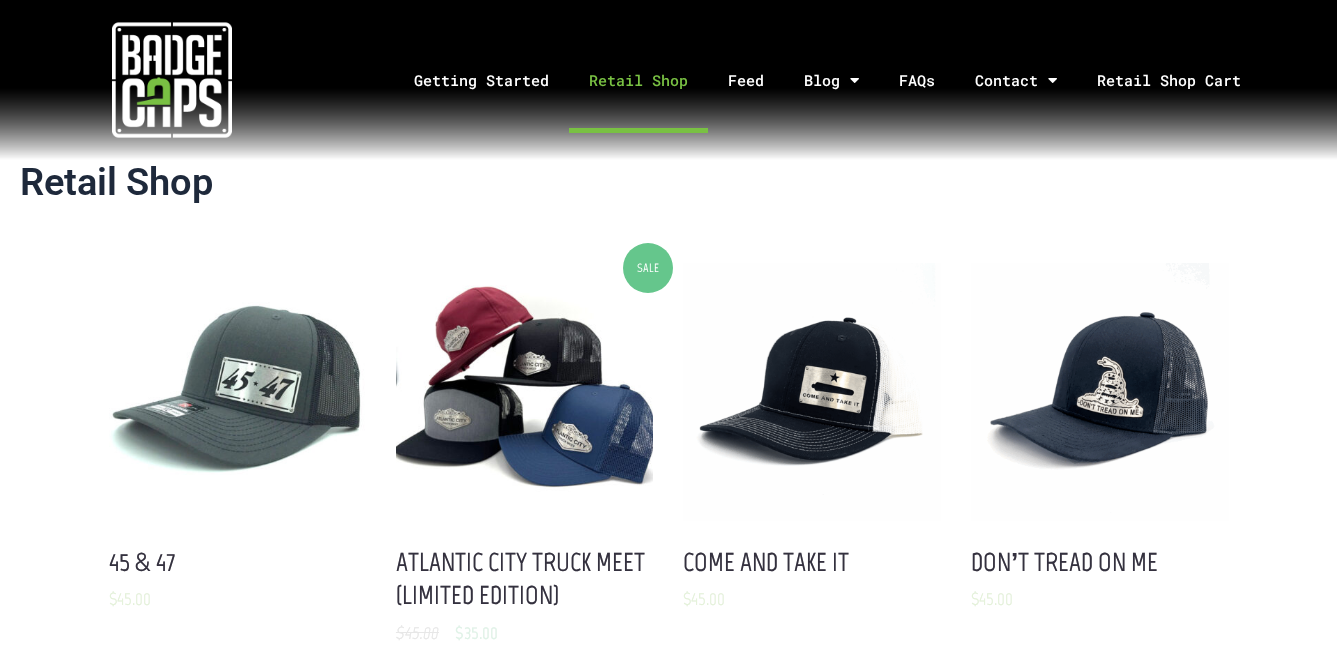 scroll, scrollTop: 0, scrollLeft: 0, axis: both 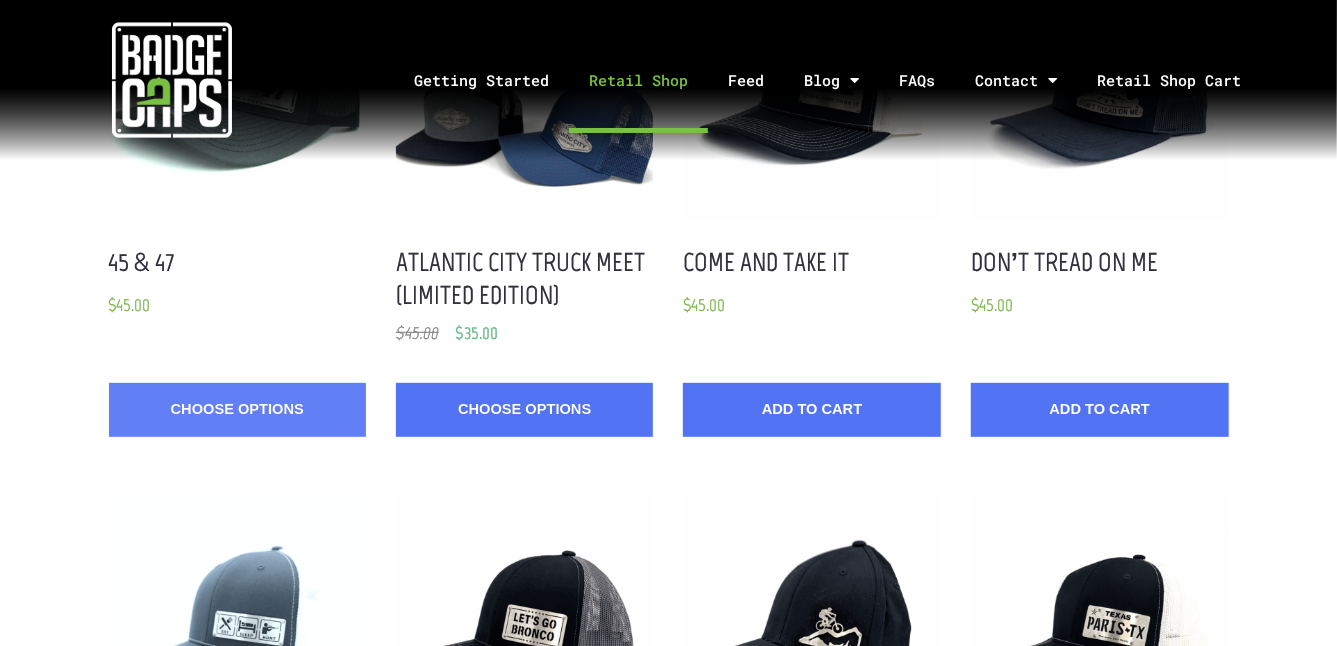click on "Choose Options" at bounding box center [237, 409] 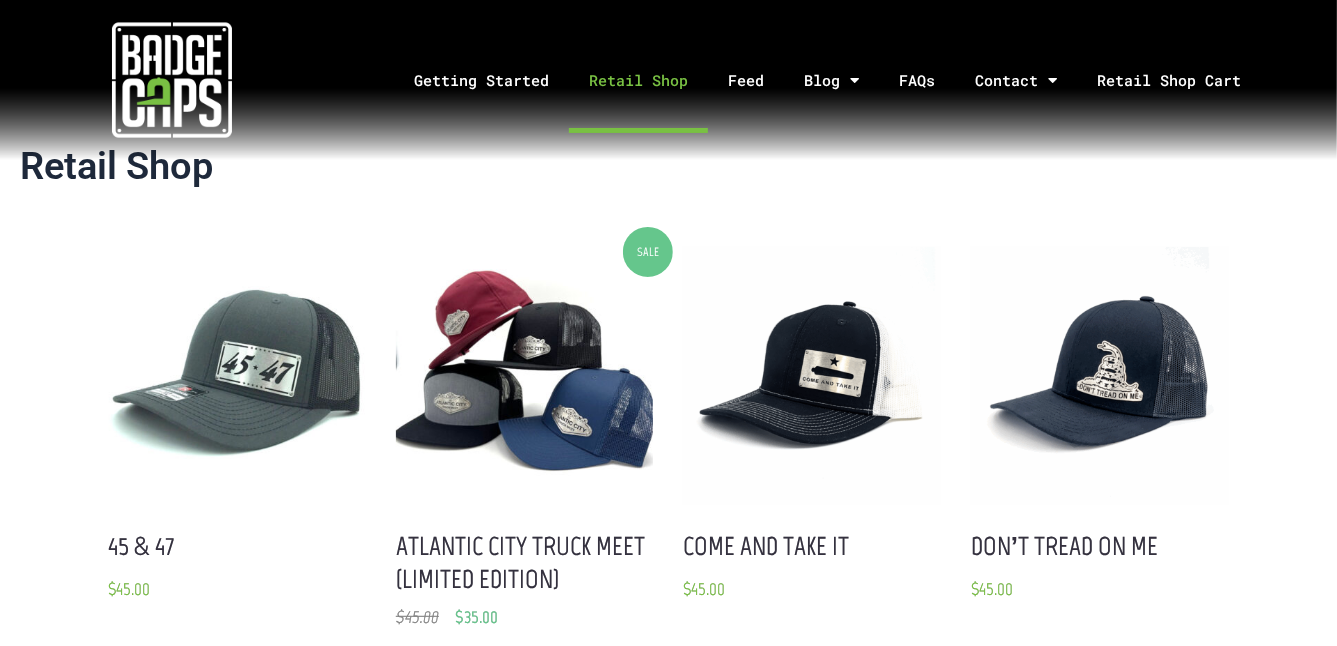 scroll, scrollTop: 0, scrollLeft: 0, axis: both 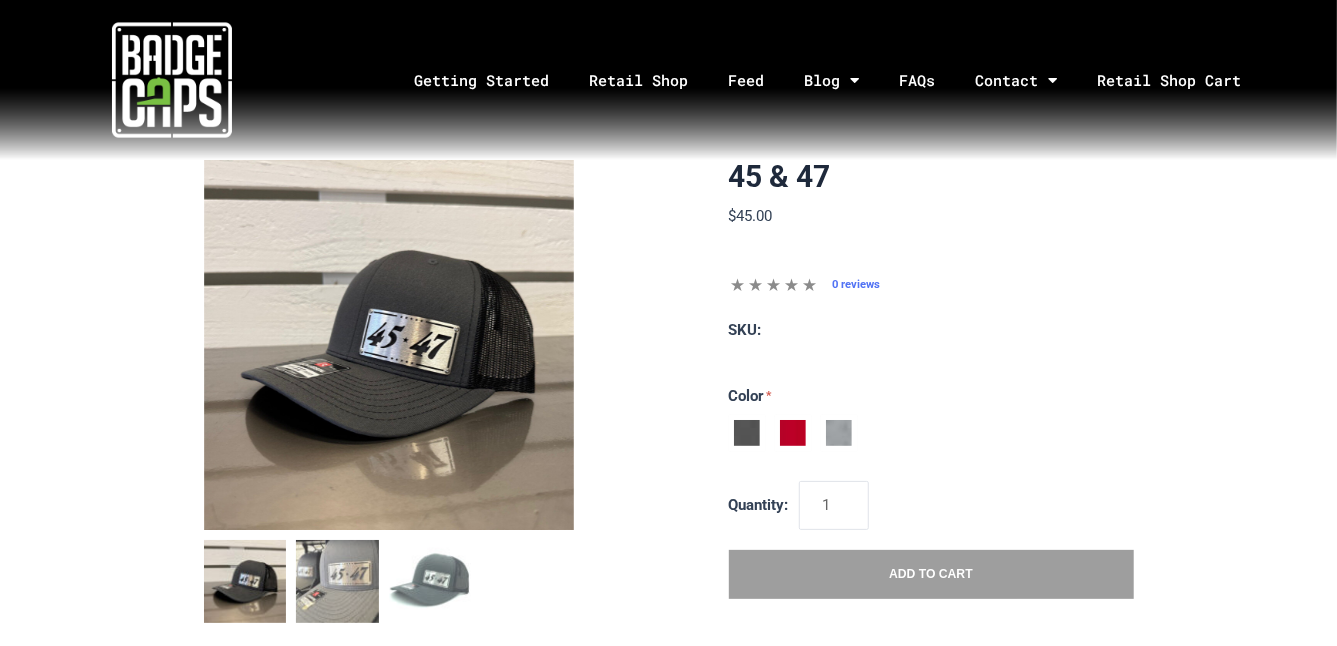 click at bounding box center [793, 433] 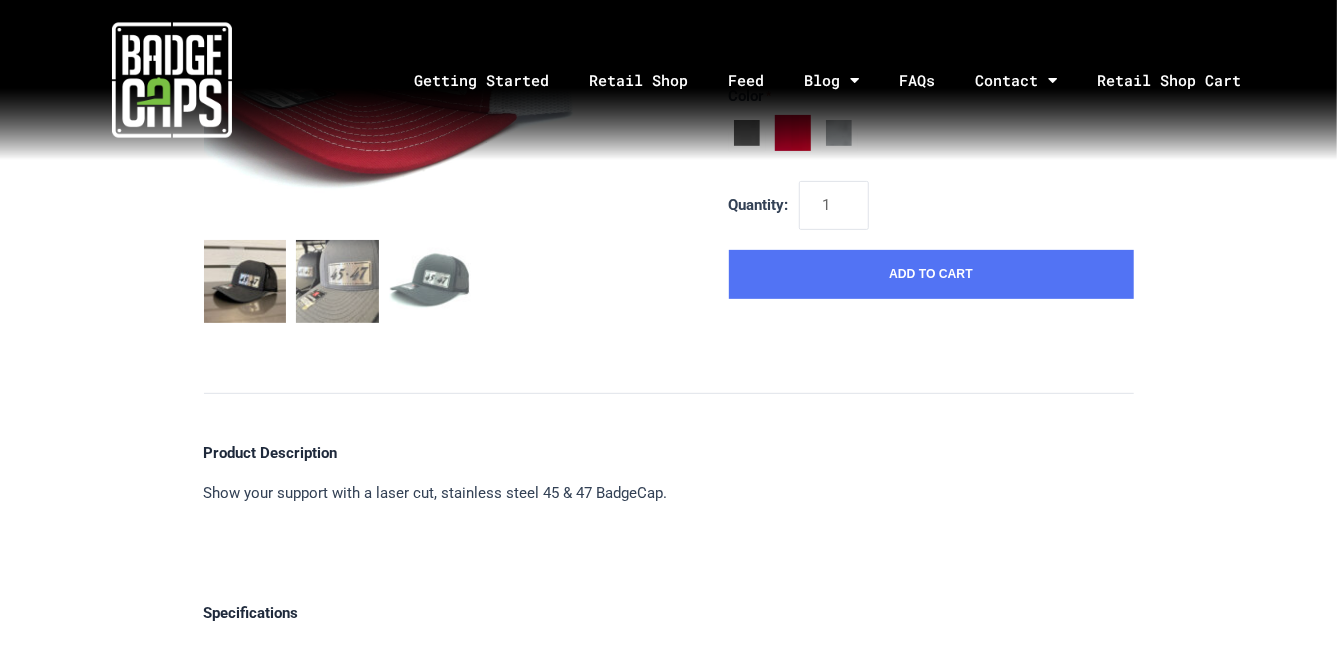 scroll, scrollTop: 0, scrollLeft: 0, axis: both 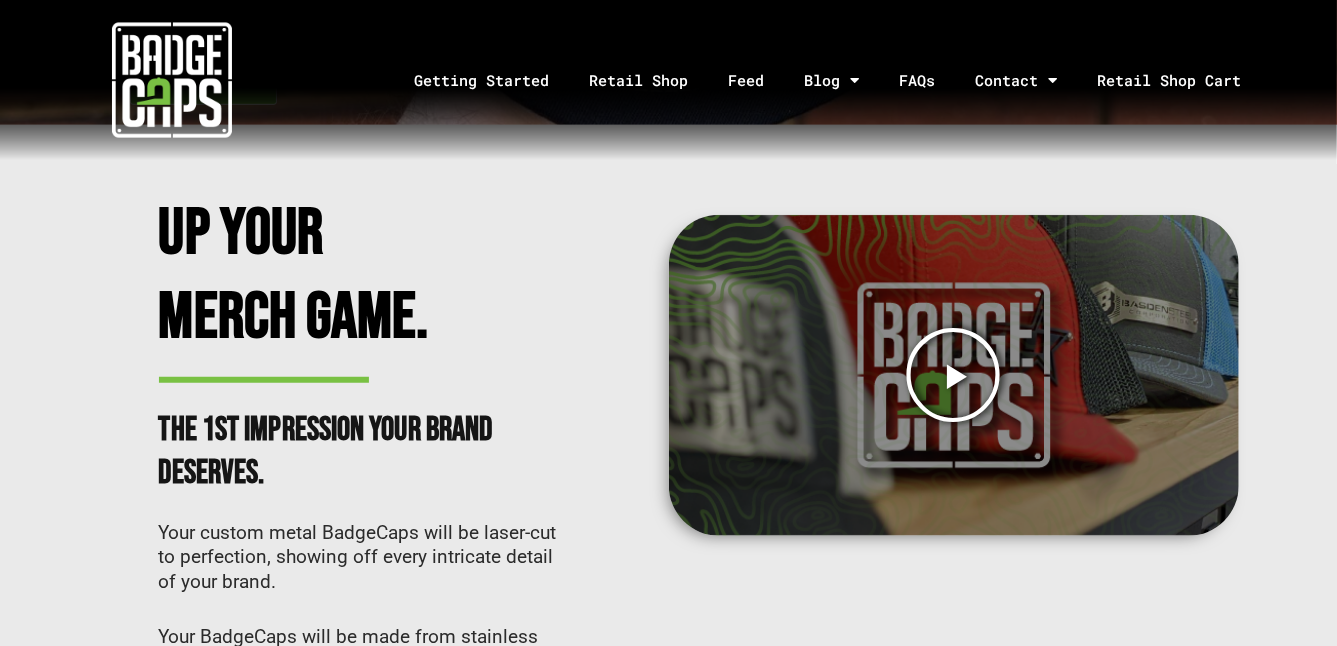 click at bounding box center [954, 375] 